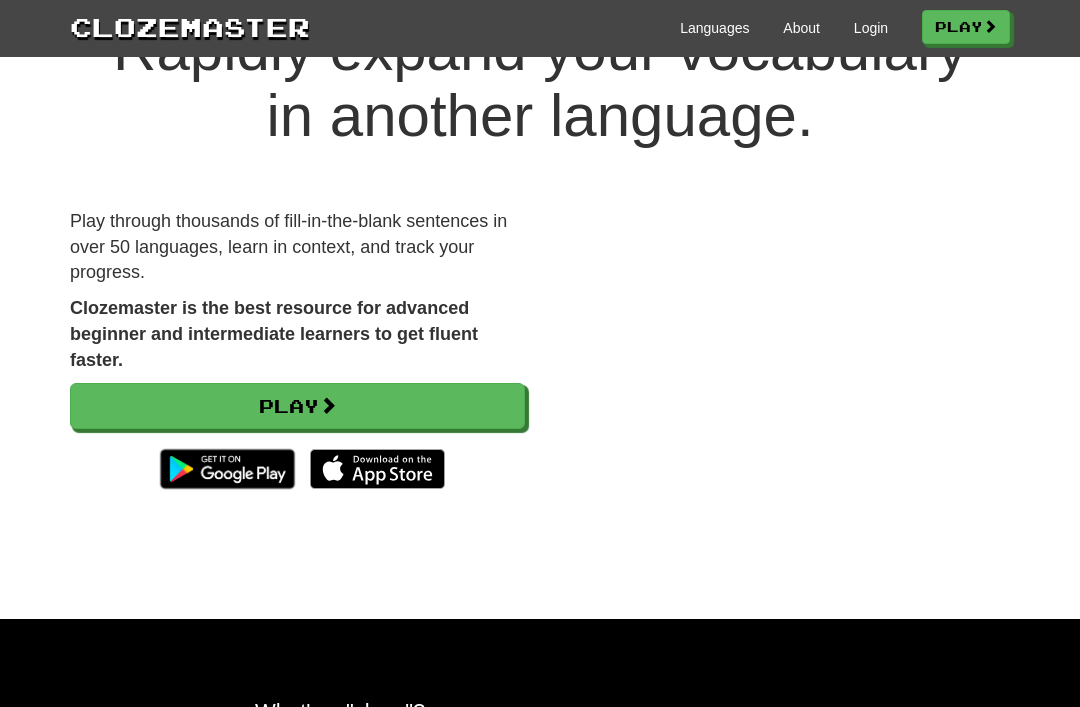 scroll, scrollTop: 103, scrollLeft: 0, axis: vertical 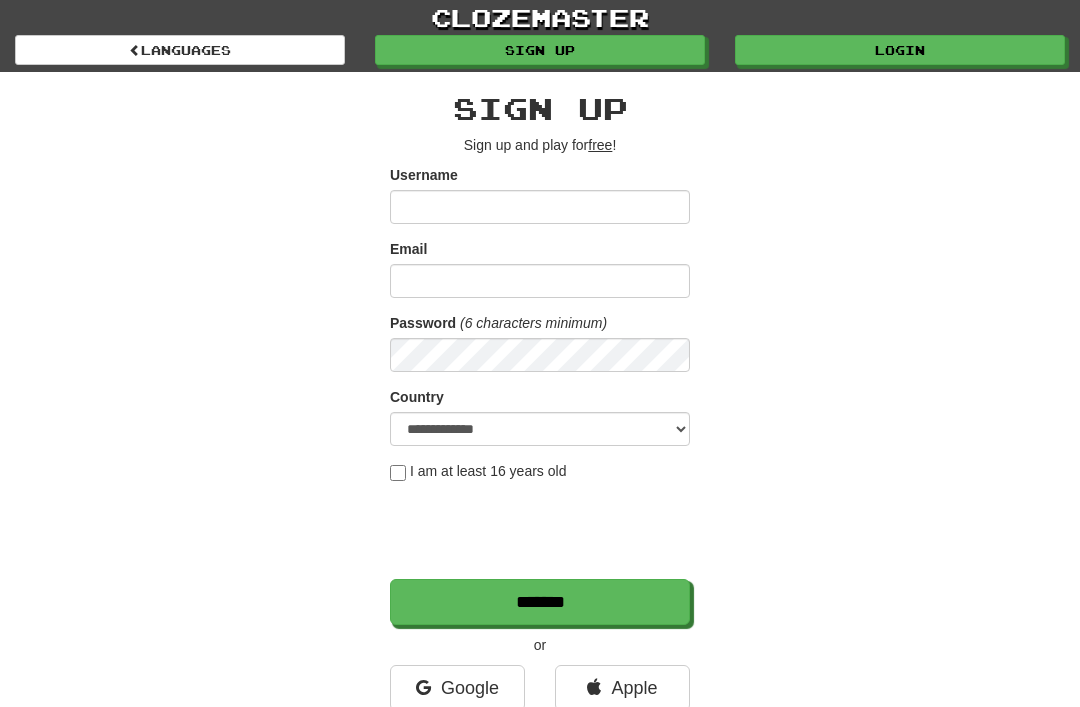 click on "Login" at bounding box center (900, 50) 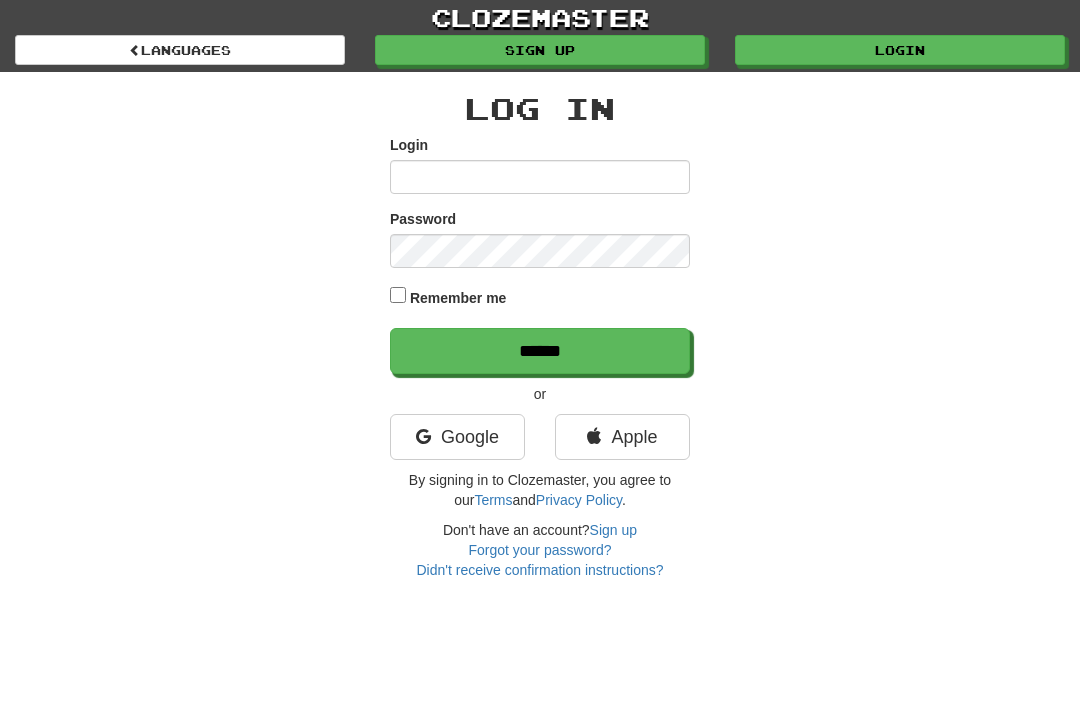 scroll, scrollTop: 0, scrollLeft: 0, axis: both 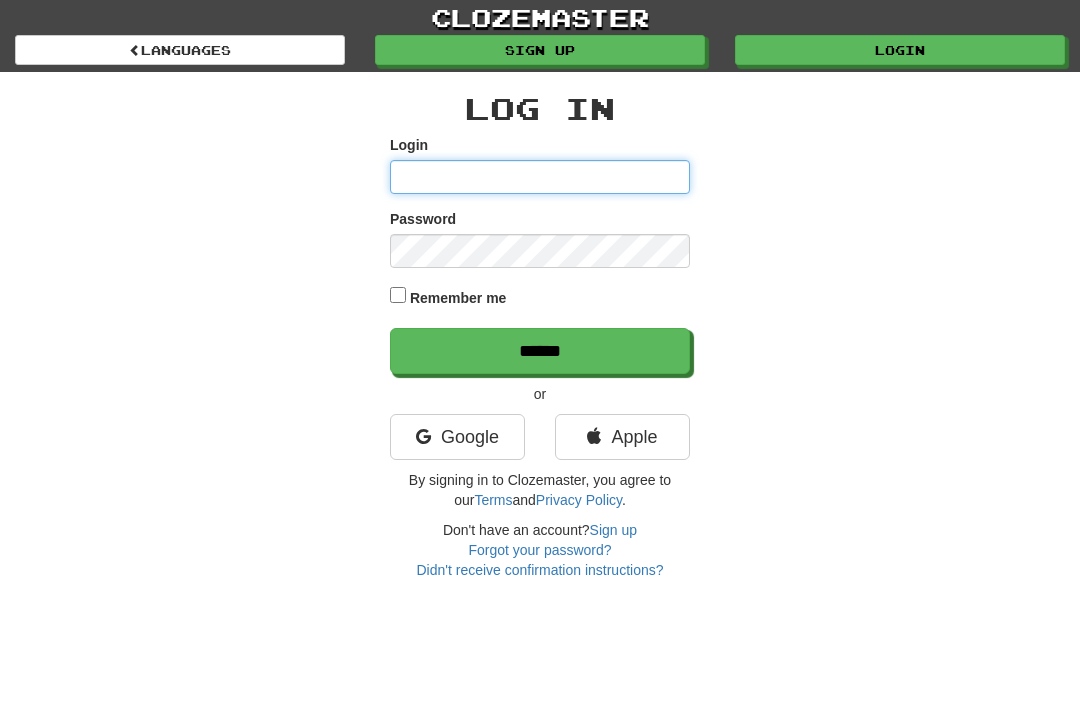 type on "*******" 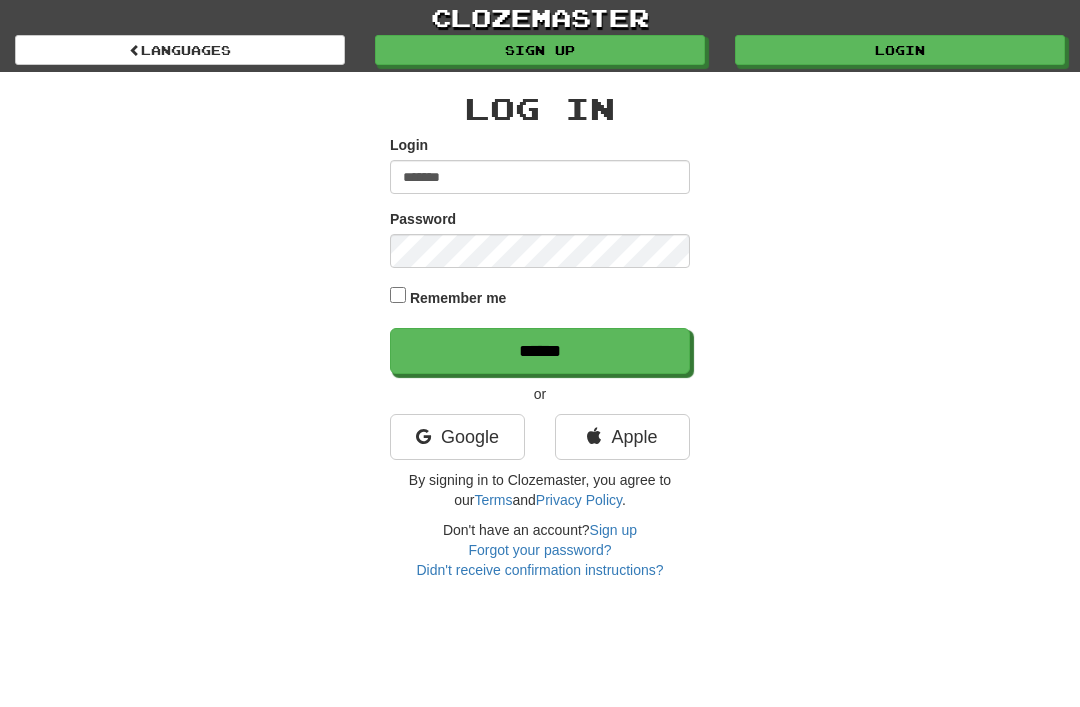 click on "******" at bounding box center (540, 351) 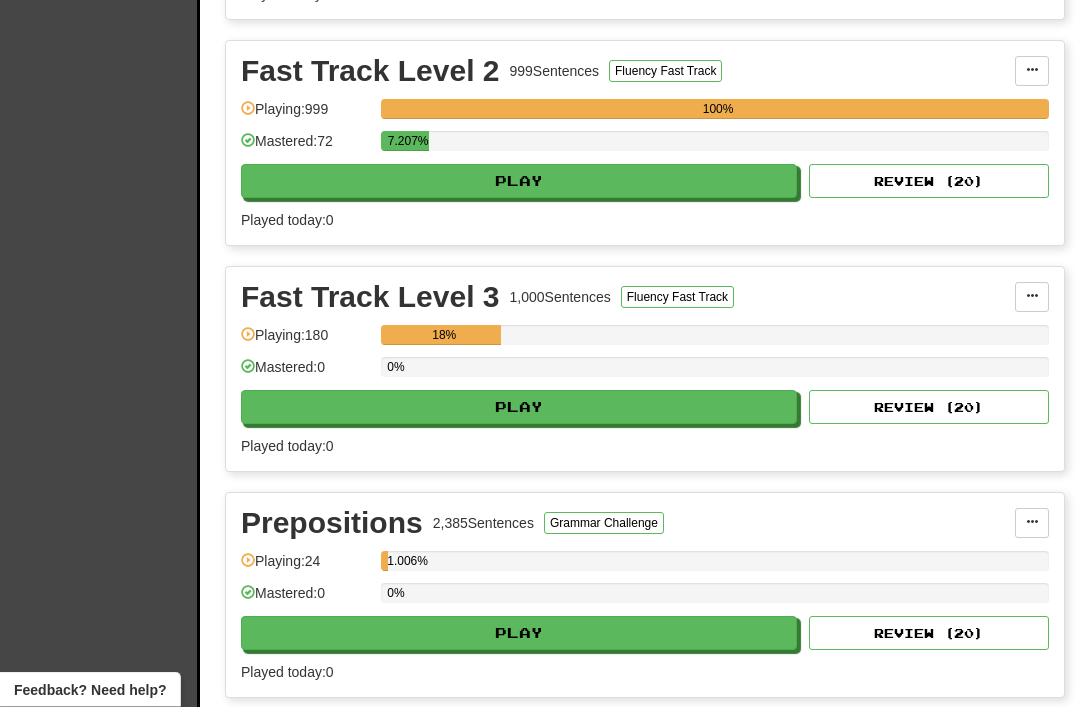 scroll, scrollTop: 1134, scrollLeft: 0, axis: vertical 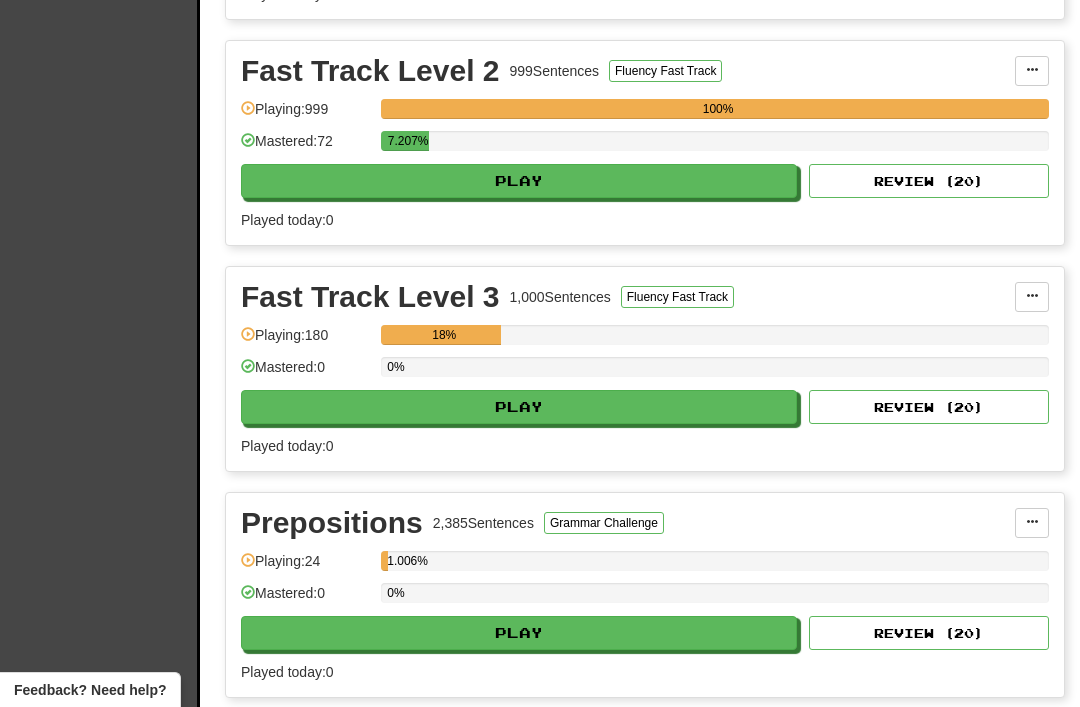 click on "Play" at bounding box center (519, 407) 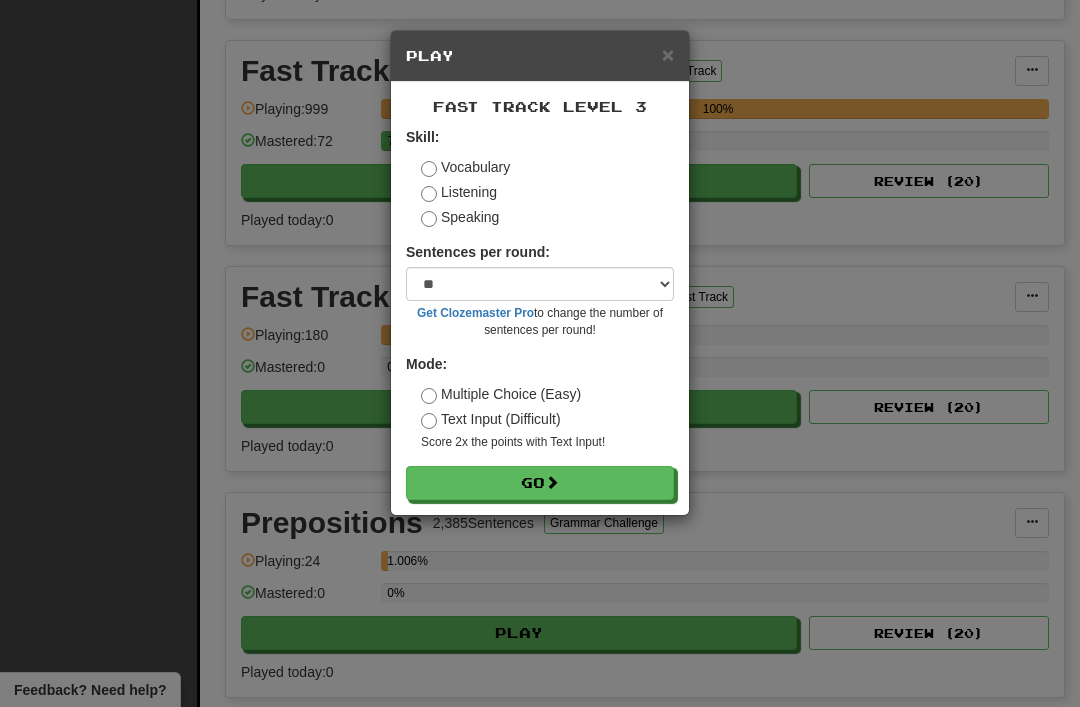click on "Go" at bounding box center (540, 483) 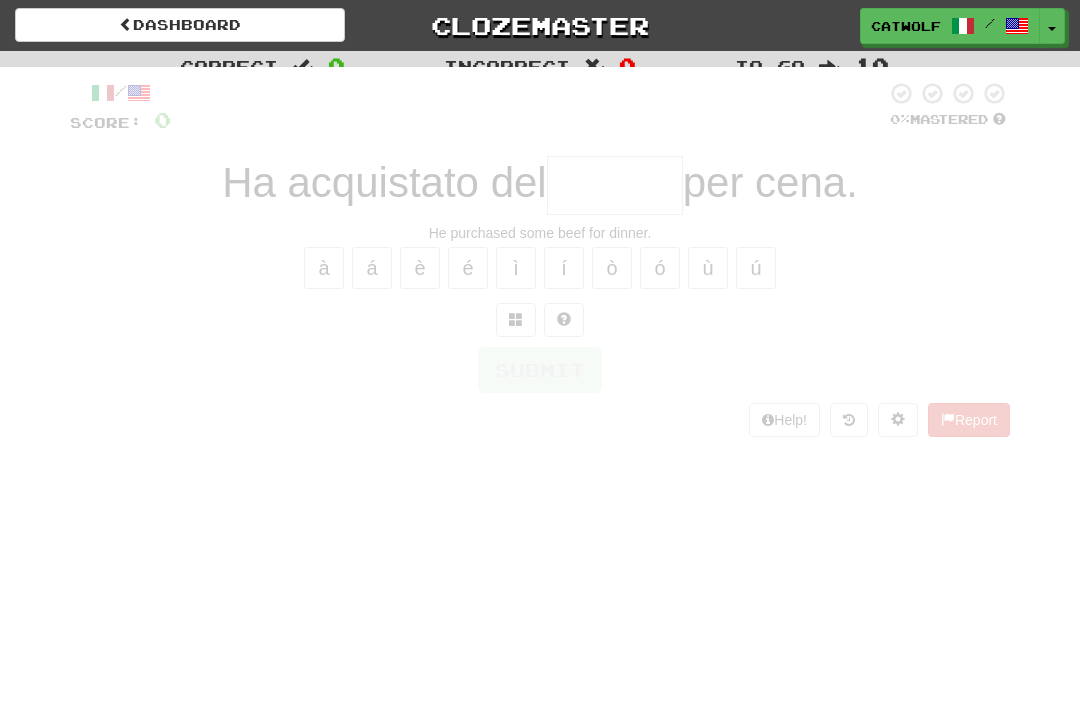 scroll, scrollTop: 0, scrollLeft: 0, axis: both 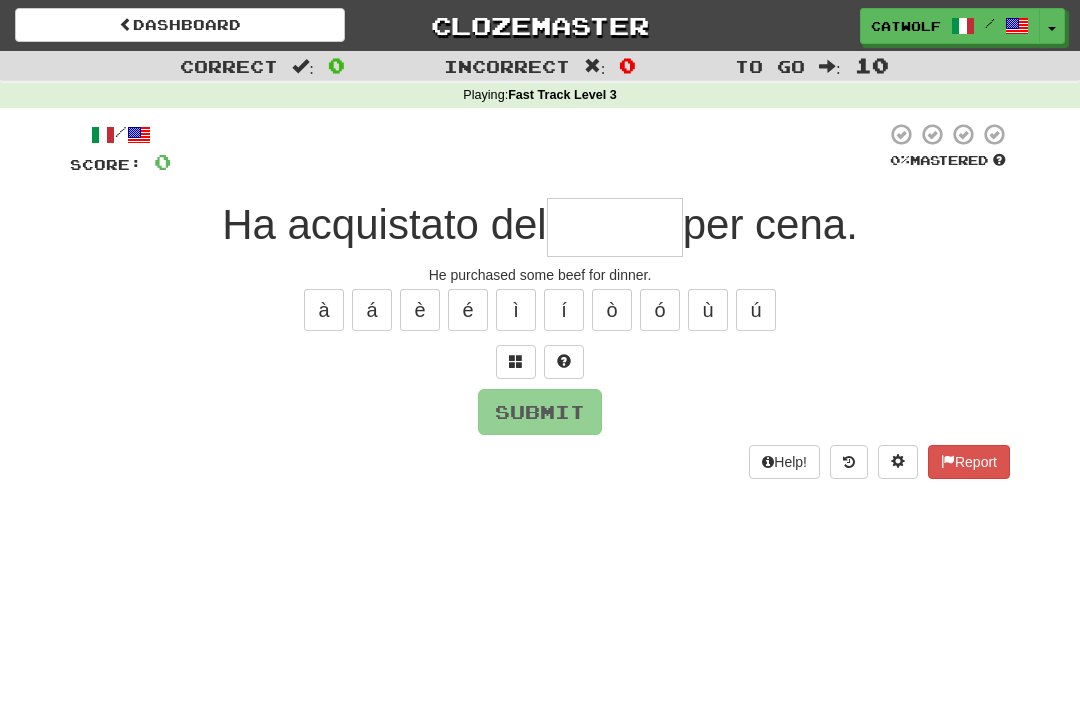click at bounding box center [516, 361] 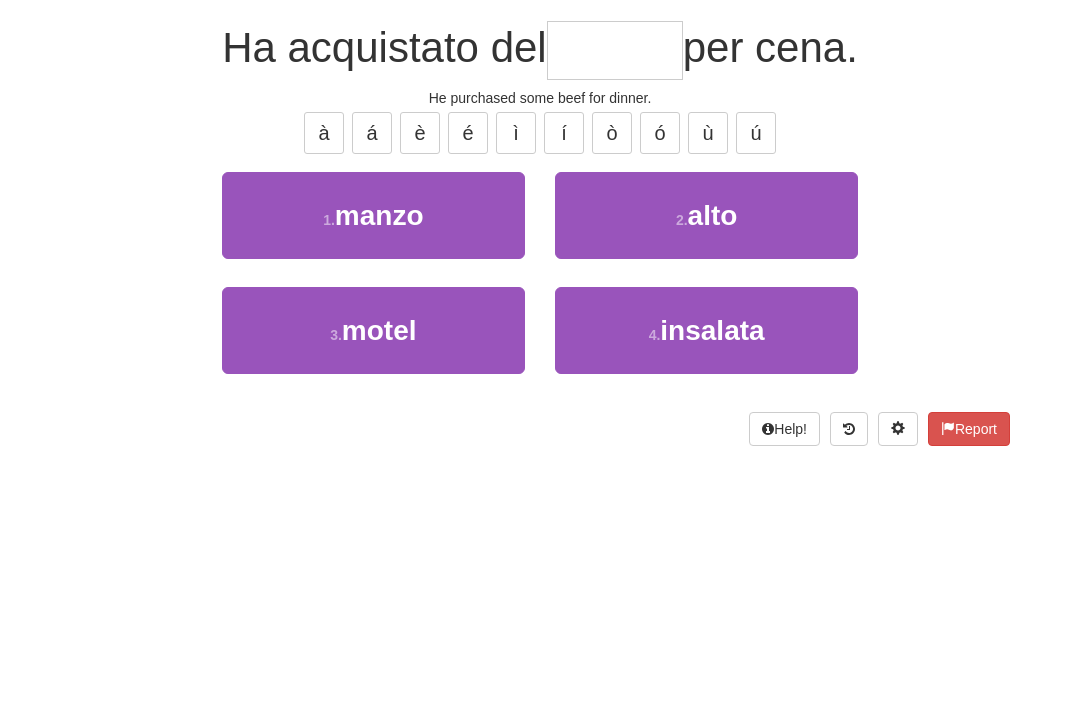 click on "manzo" at bounding box center (379, 392) 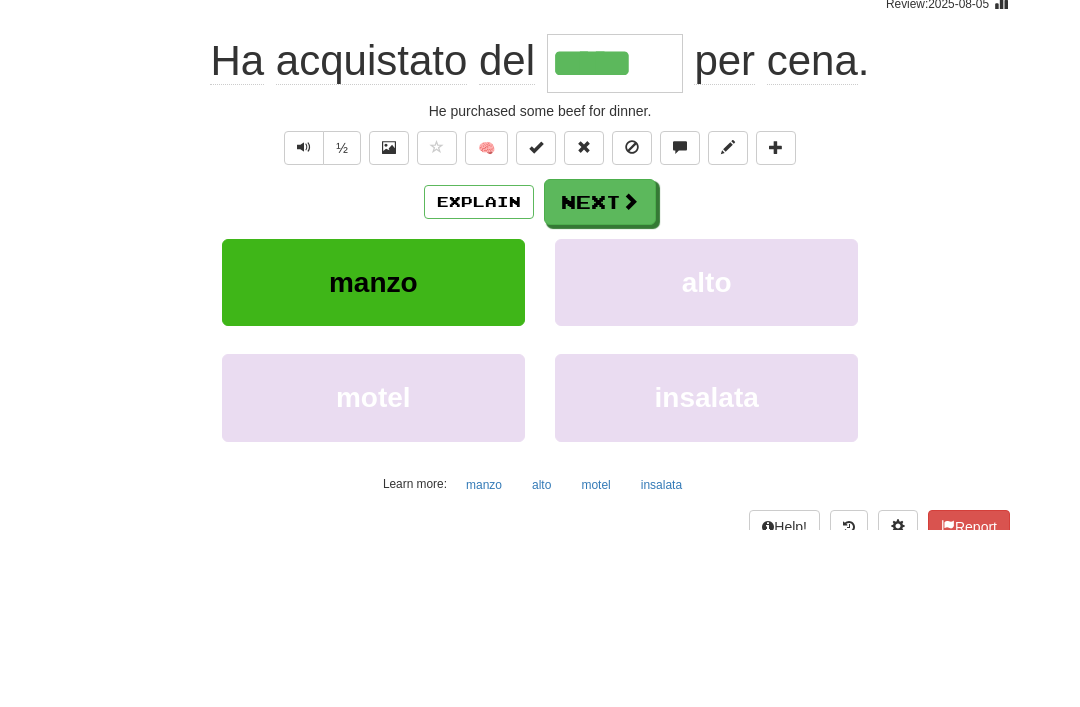 scroll, scrollTop: 177, scrollLeft: 0, axis: vertical 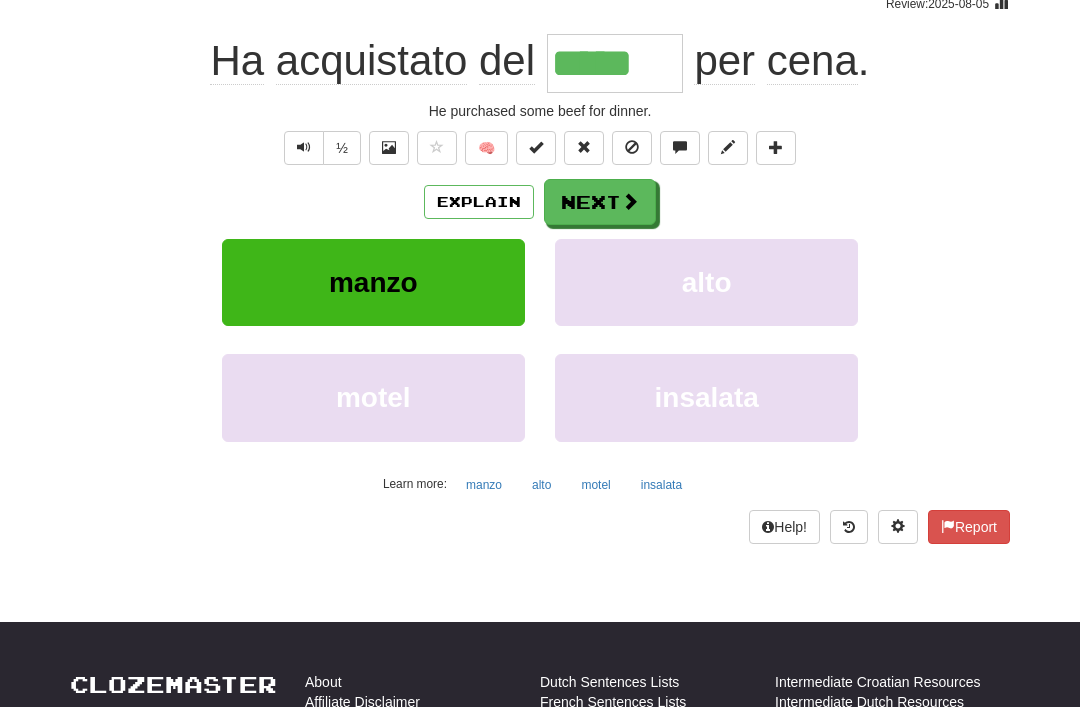 click on "Next" at bounding box center (600, 202) 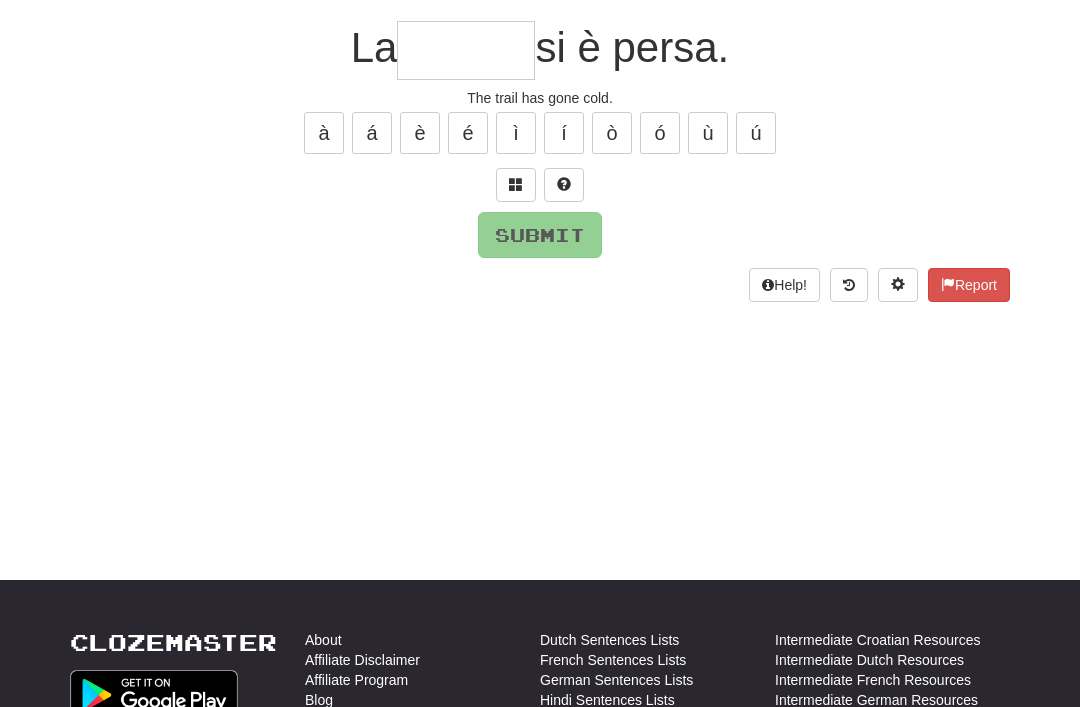 click at bounding box center (516, 184) 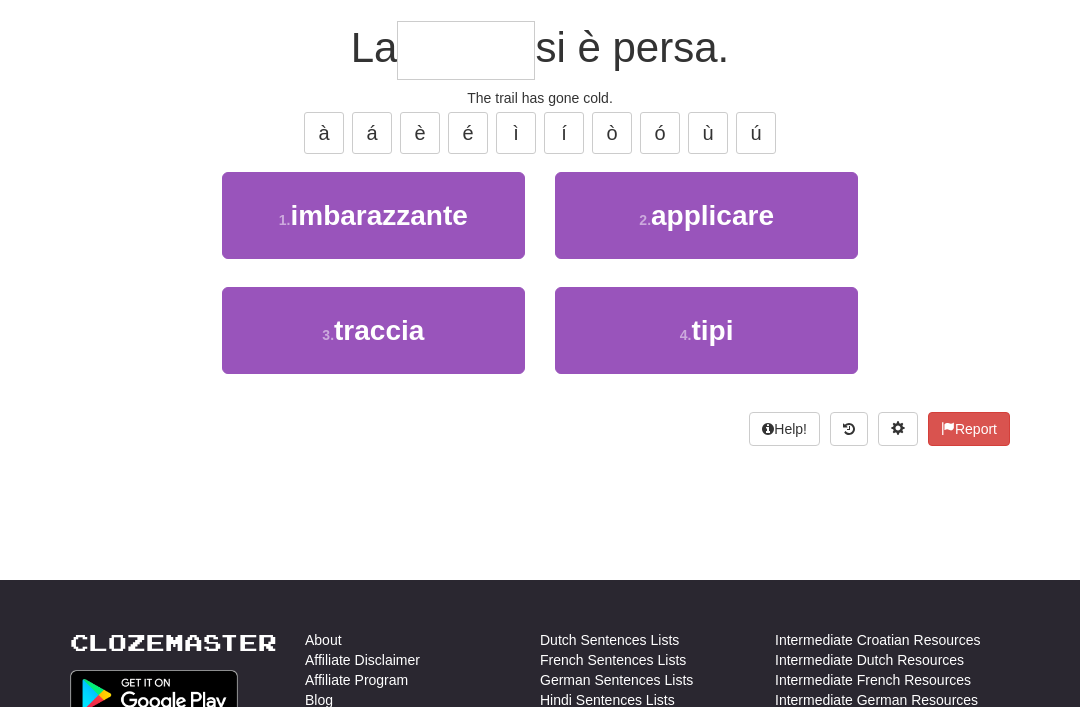 click on "3 .  traccia" at bounding box center (373, 330) 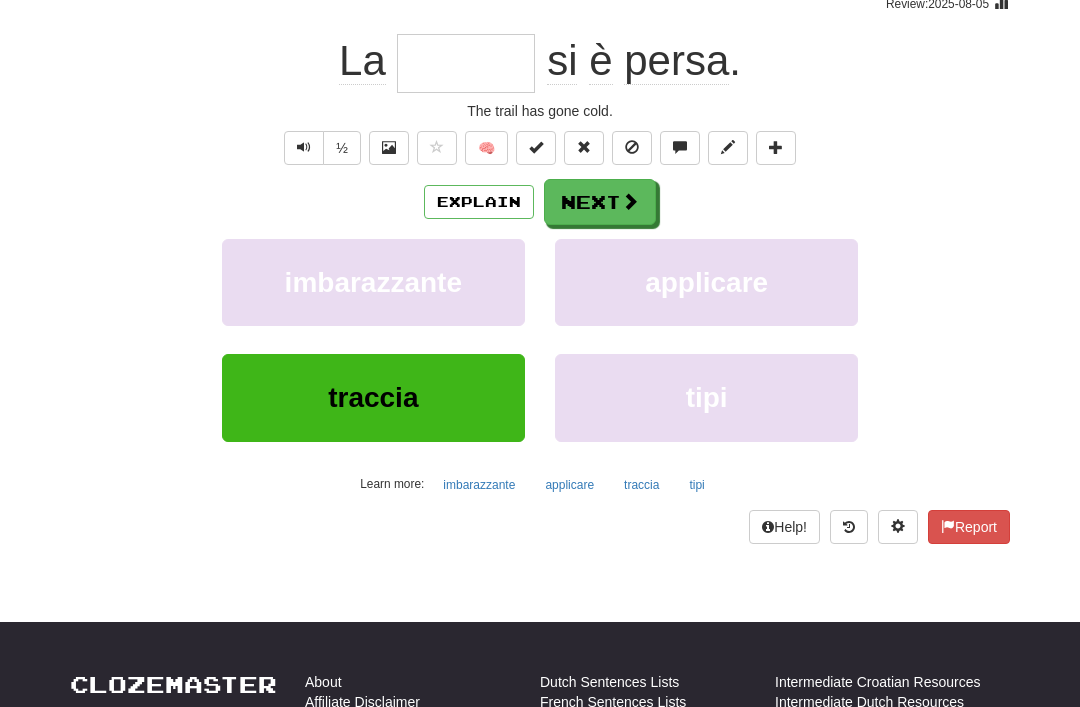 type on "*******" 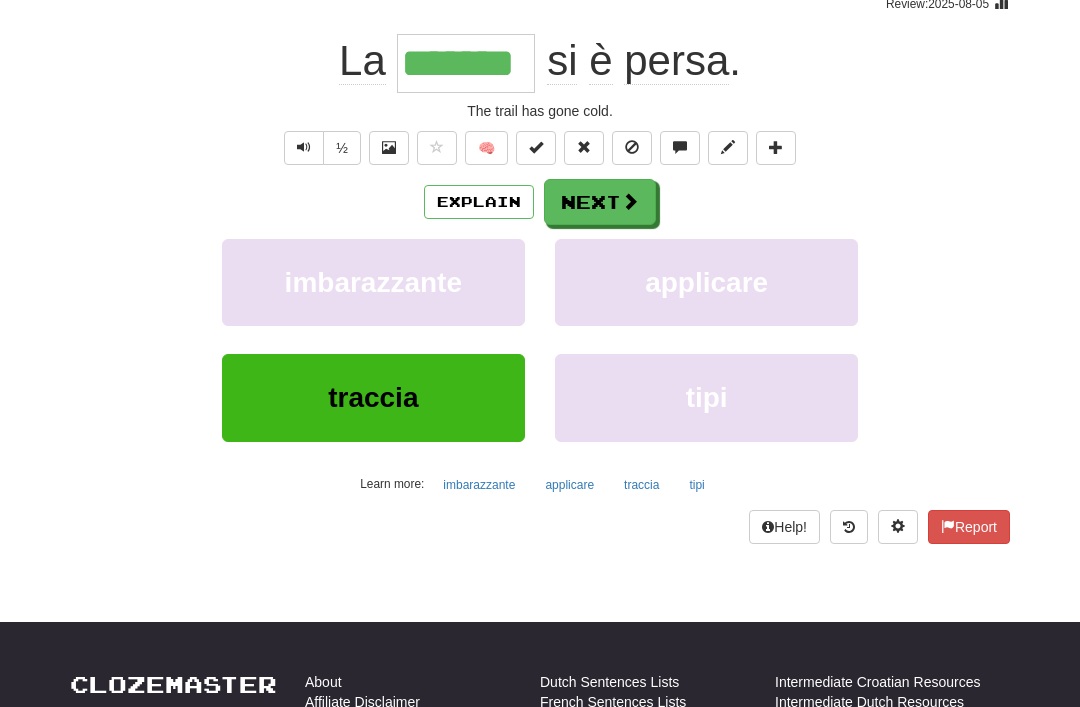 click on "Next" at bounding box center [600, 202] 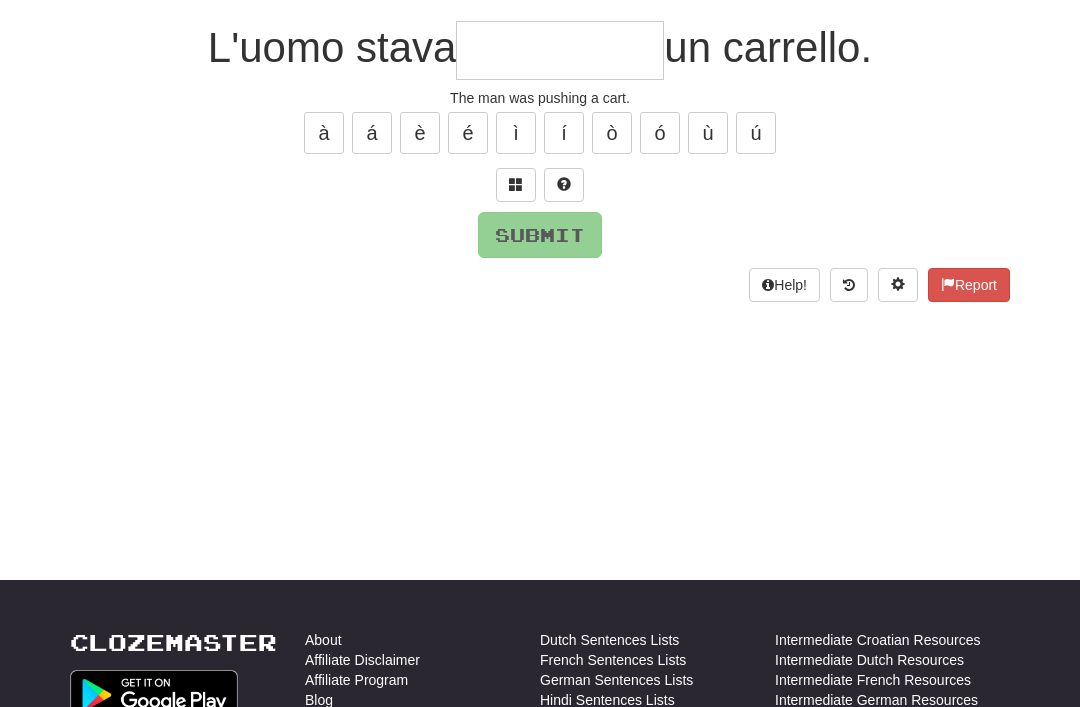 click at bounding box center (516, 184) 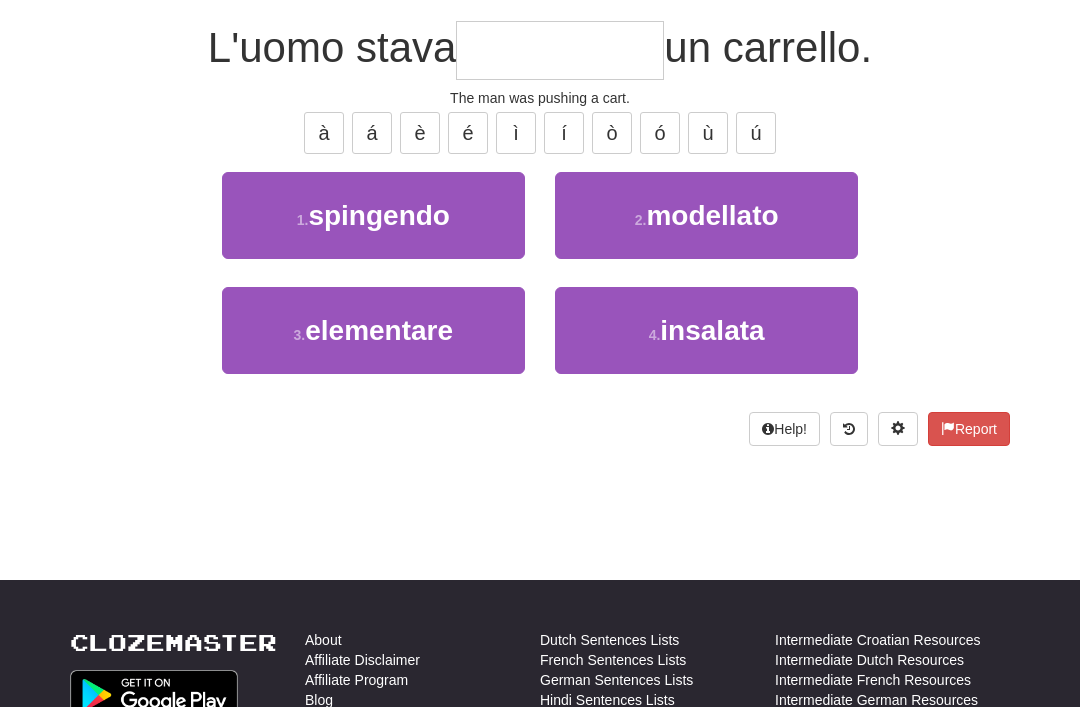 click on "spingendo" at bounding box center (379, 215) 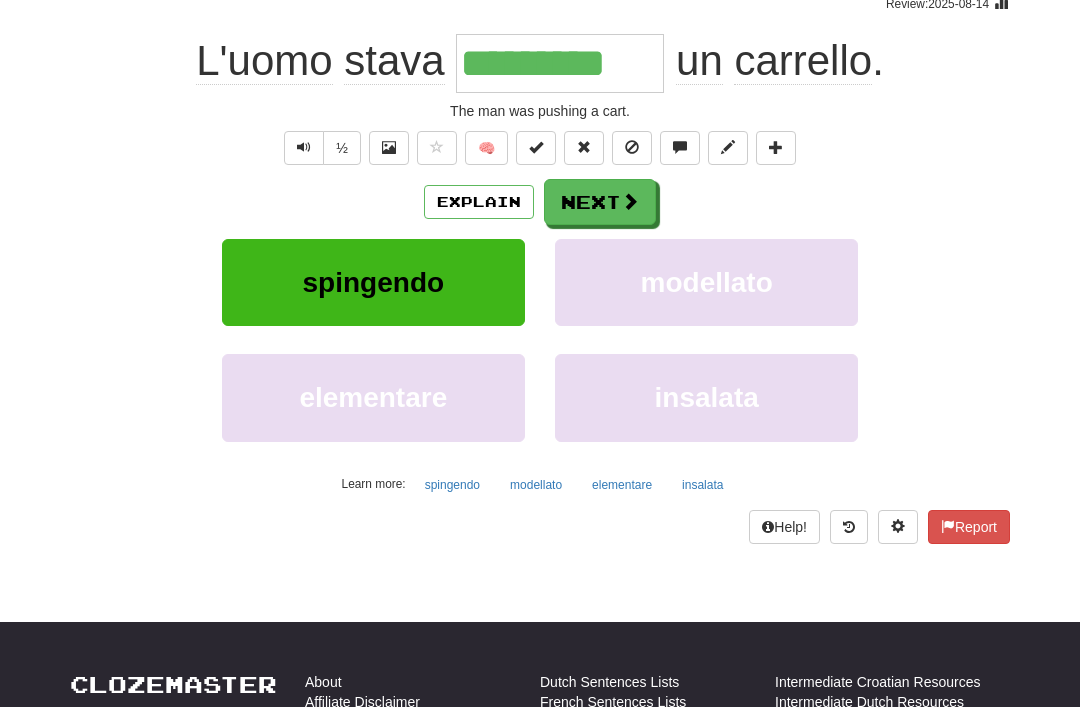 click on "Next" at bounding box center [600, 202] 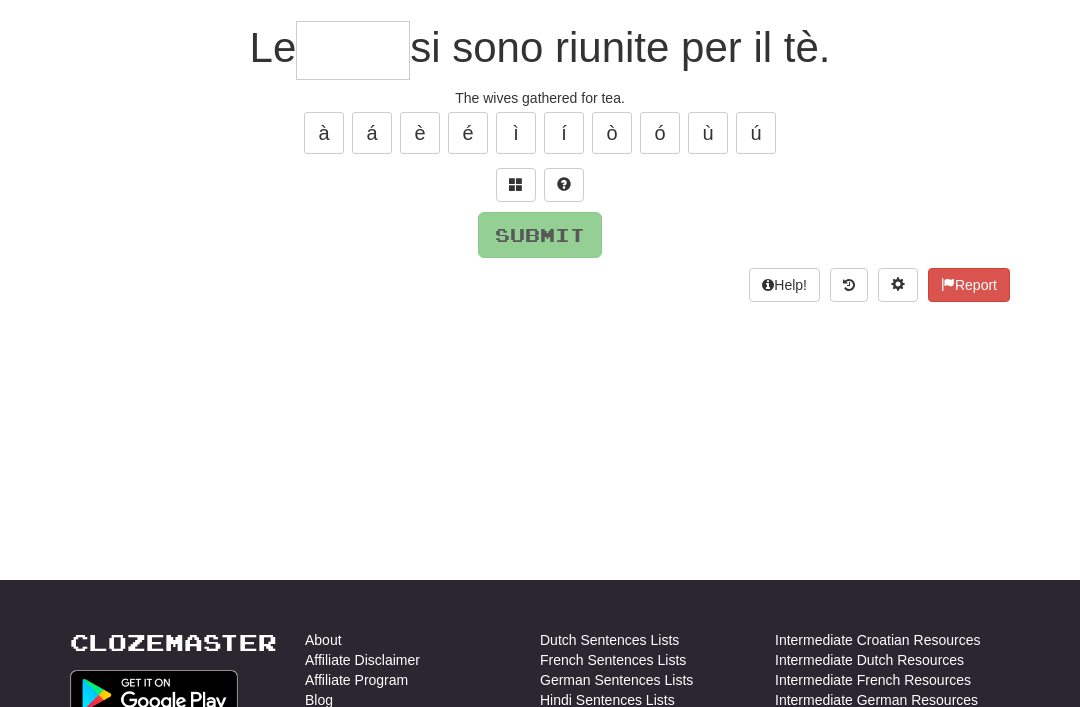 click at bounding box center [516, 185] 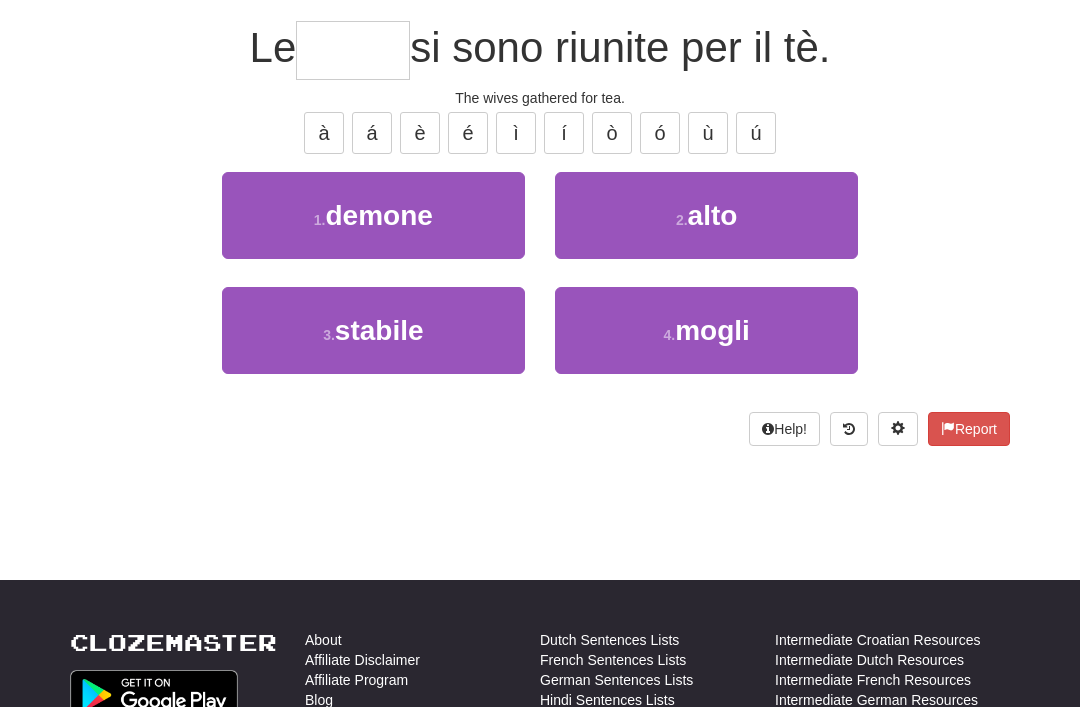 click on "4 .  mogli" at bounding box center [706, 330] 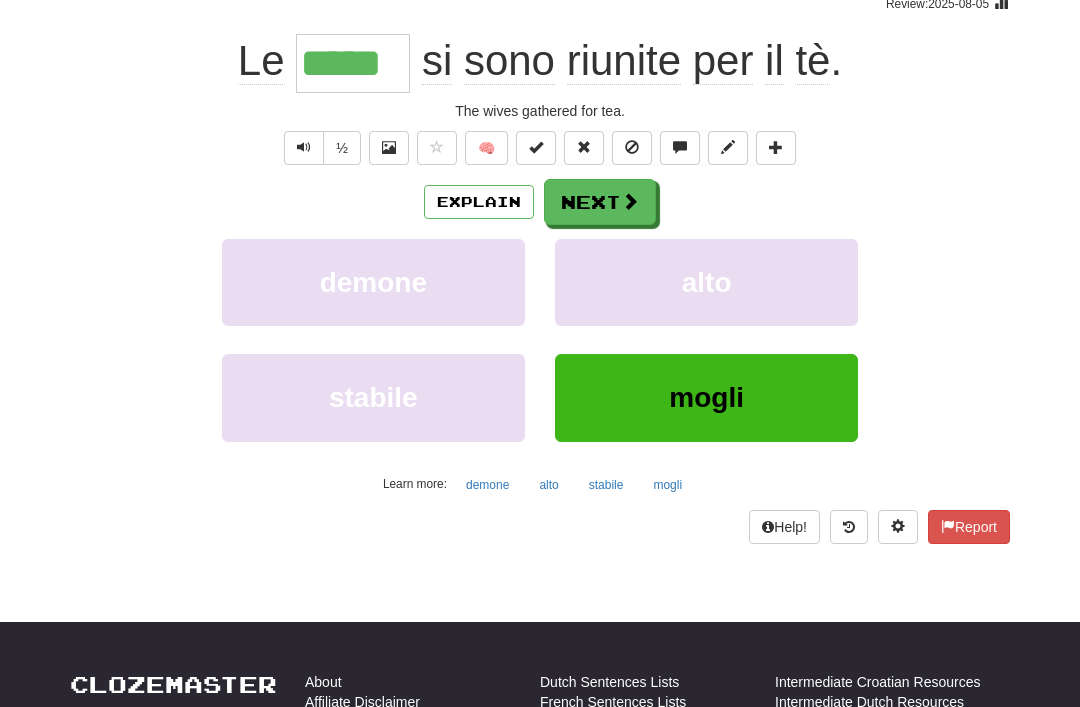 click on "Next" at bounding box center (600, 202) 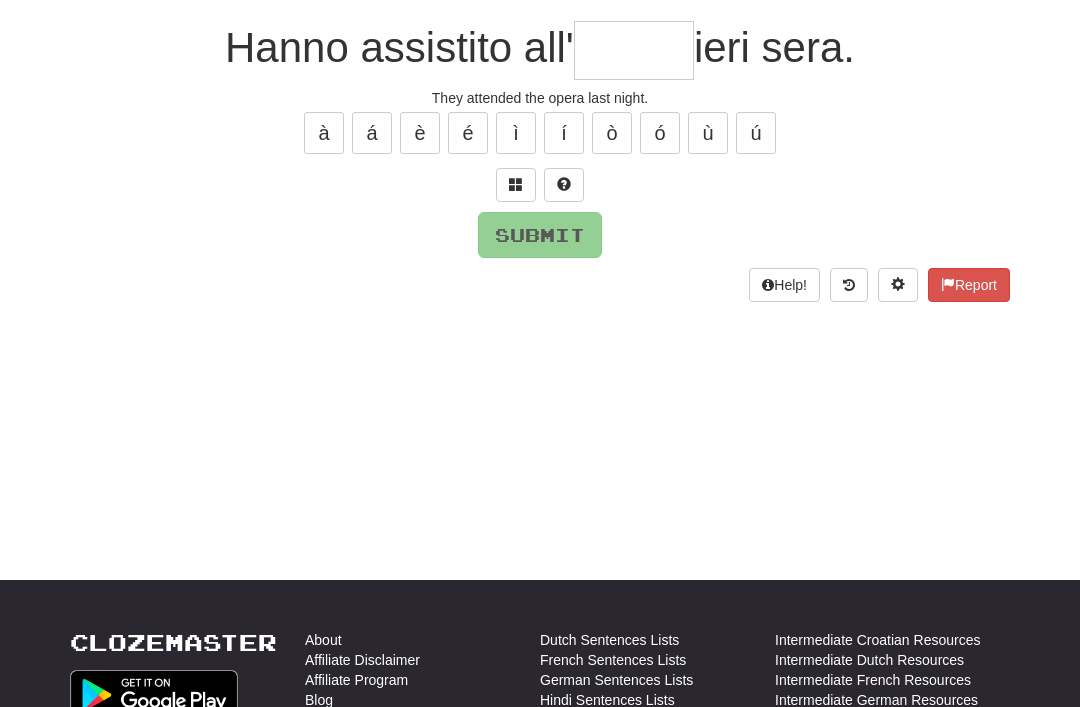 click at bounding box center [516, 184] 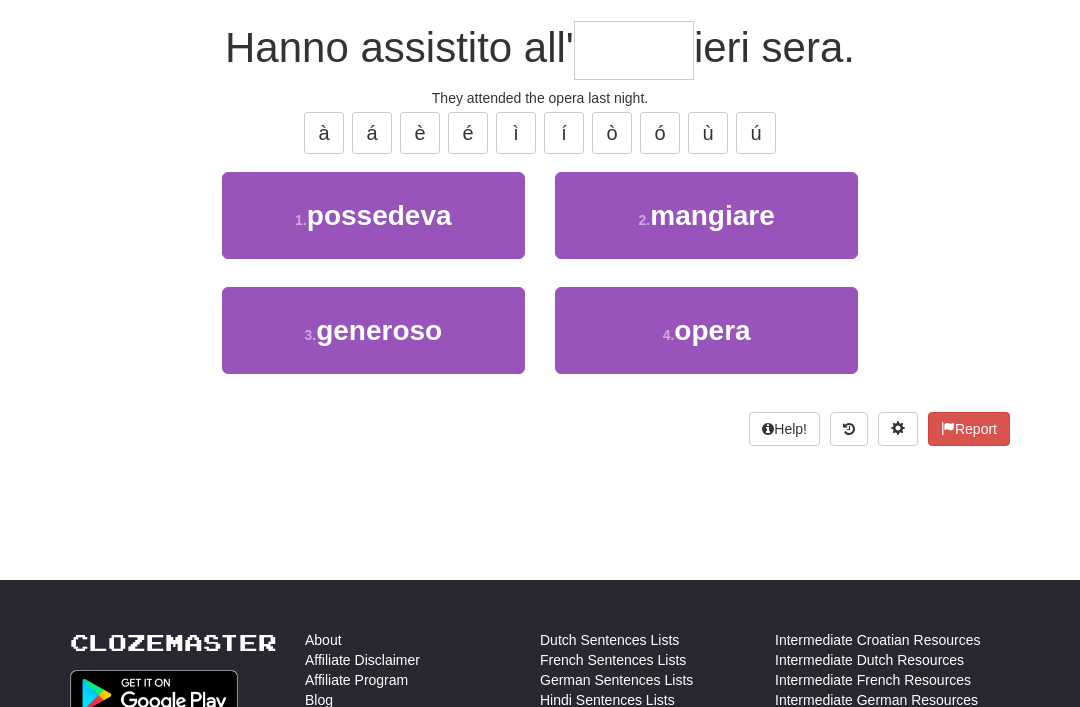 click on "4 .  opera" at bounding box center (706, 330) 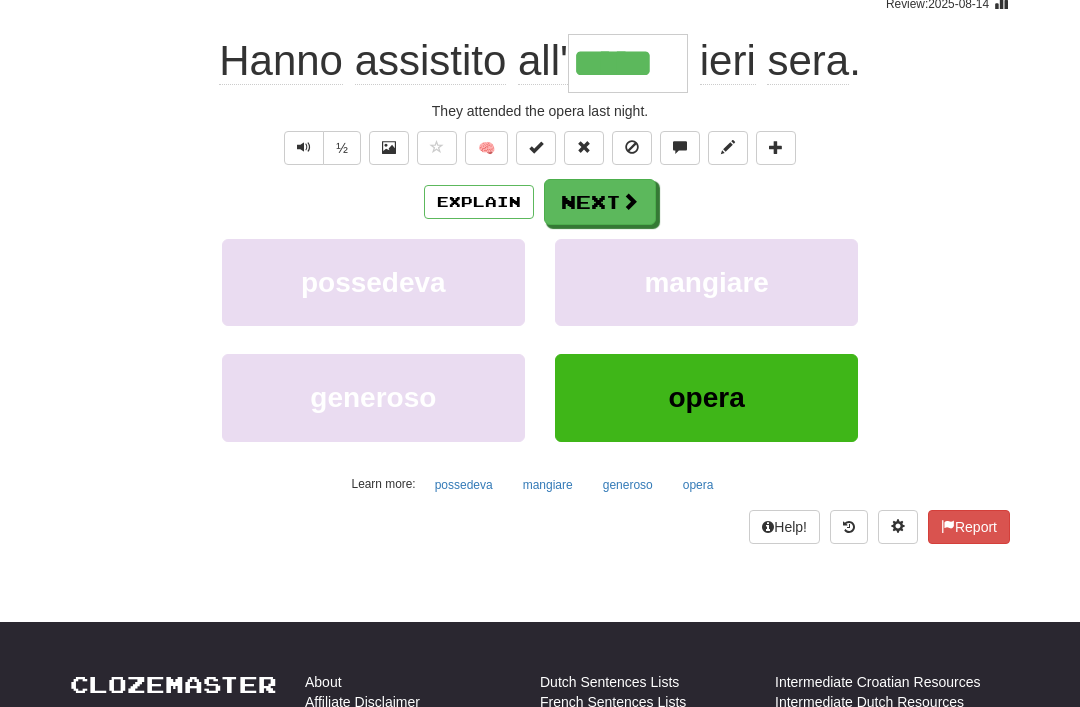 click on "Next" at bounding box center [600, 202] 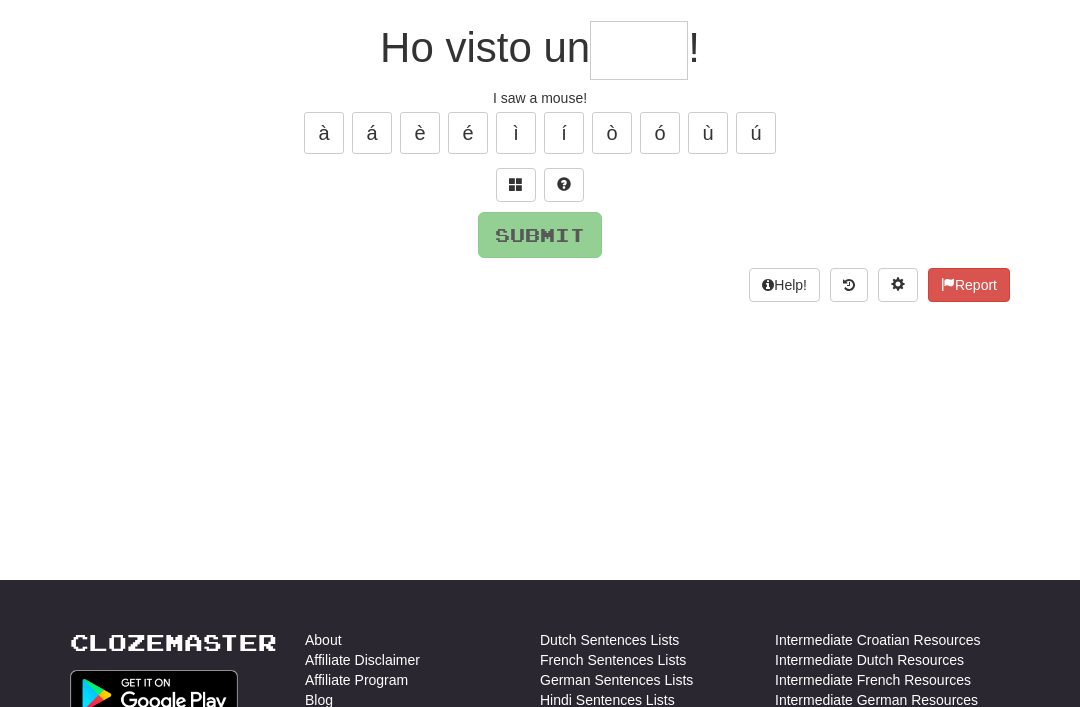 click at bounding box center (516, 185) 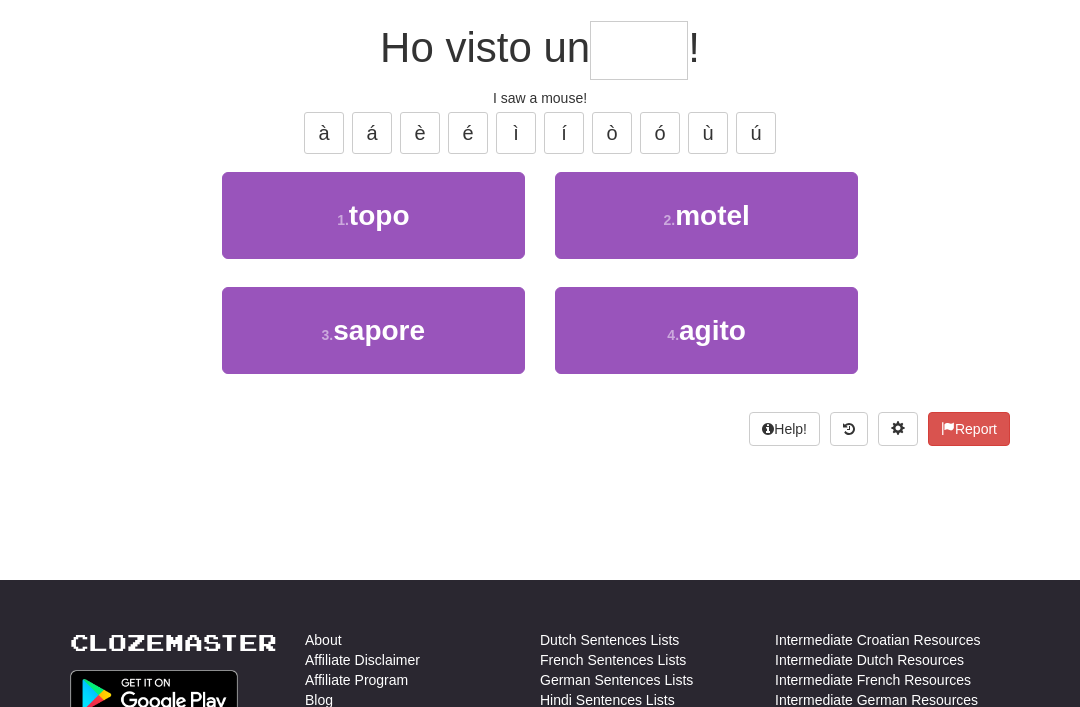 click on "topo" at bounding box center (379, 215) 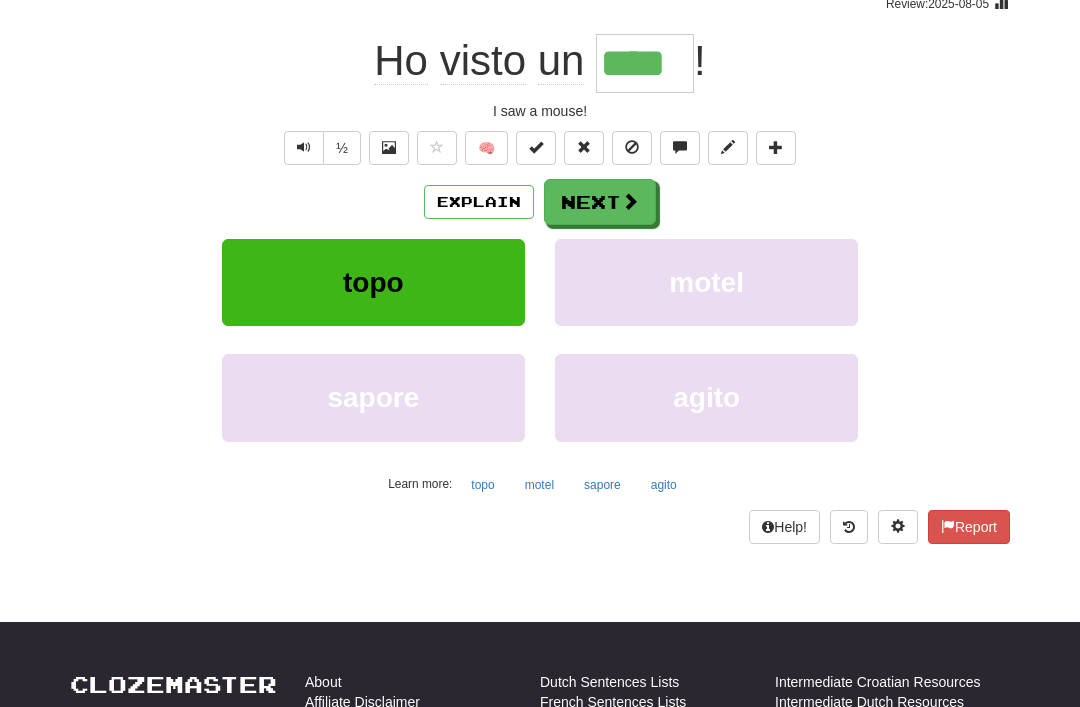 click on "Next" at bounding box center [600, 202] 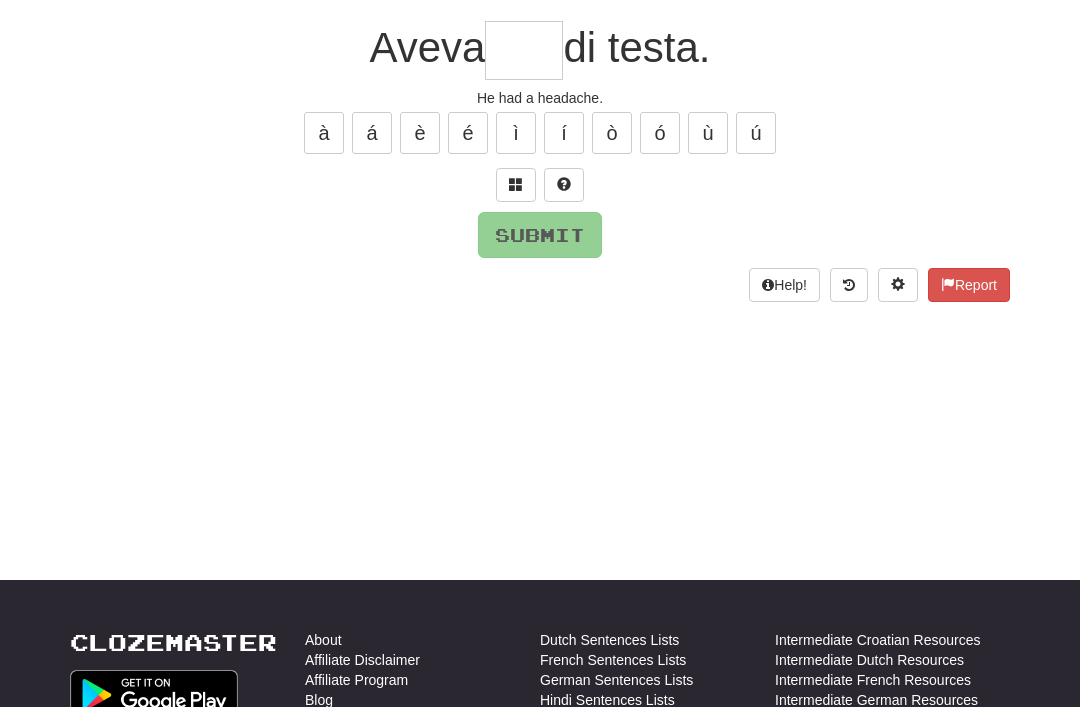 click at bounding box center (516, 185) 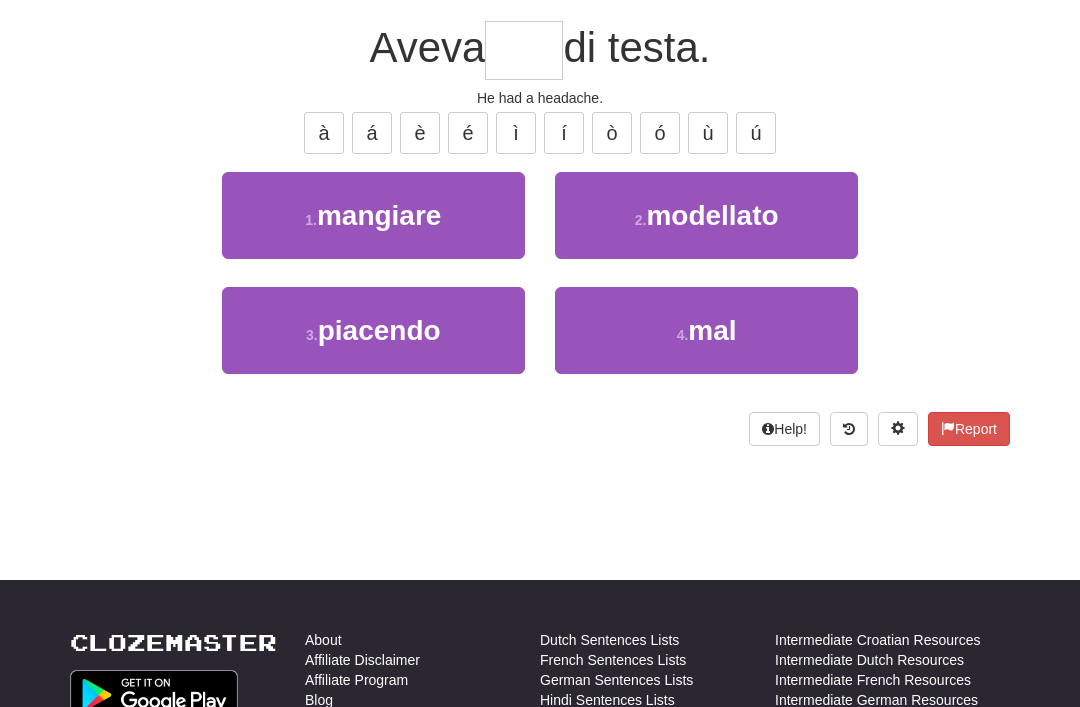 click on "4 .  mal" at bounding box center (706, 330) 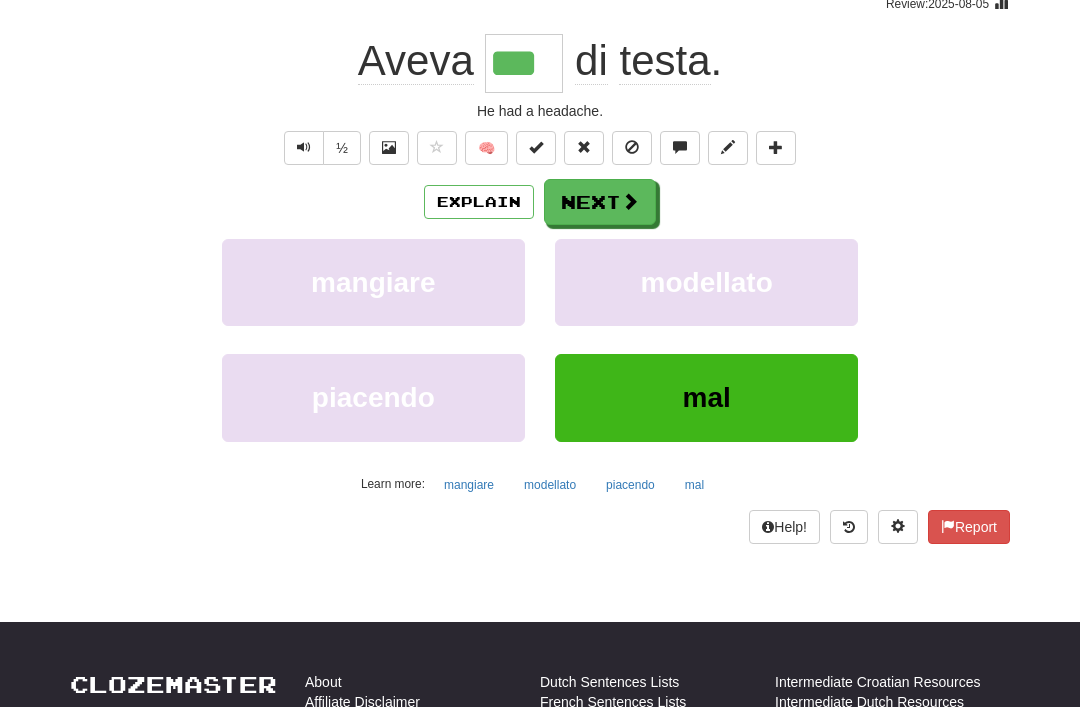 click on "Next" at bounding box center [600, 202] 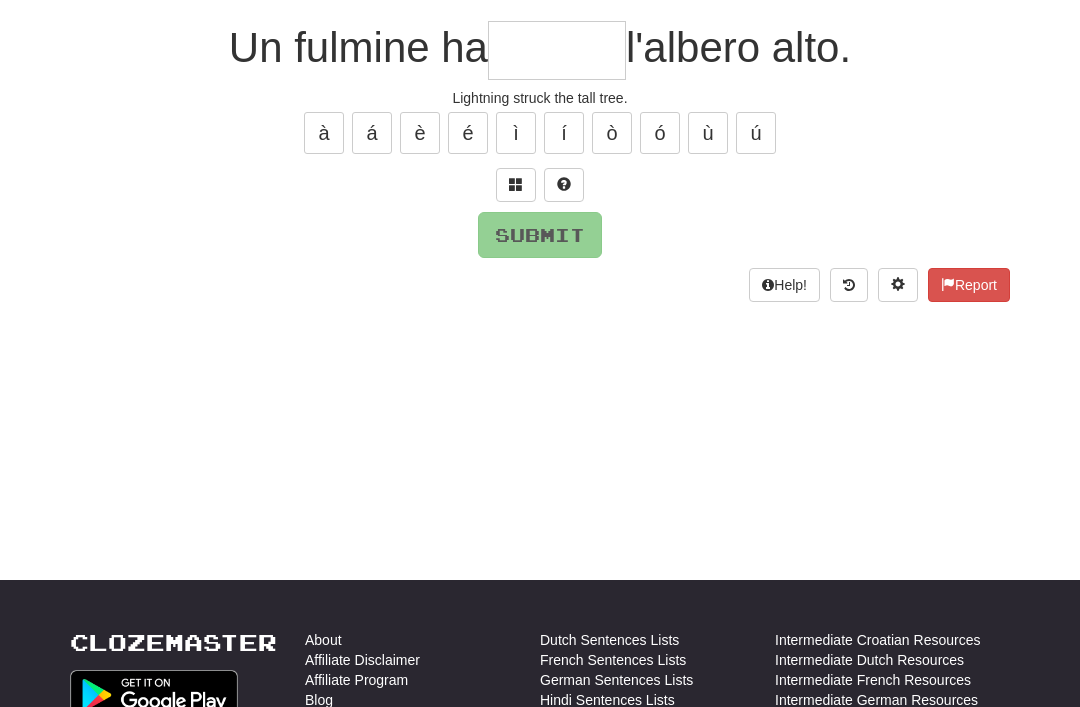 click at bounding box center (516, 184) 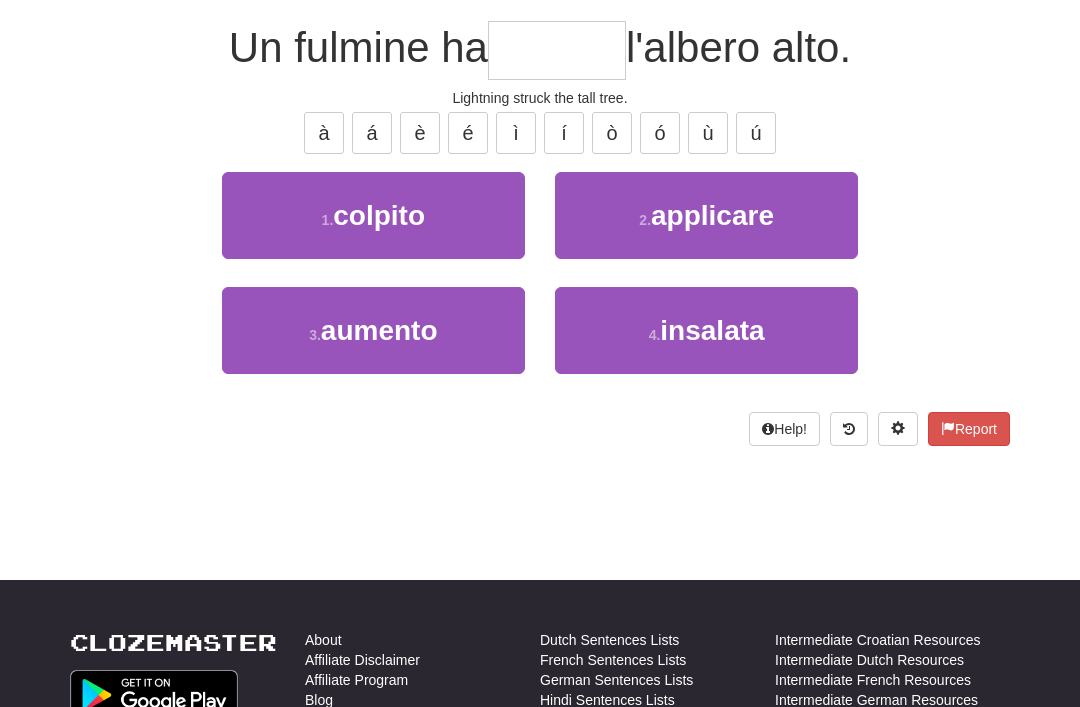 click on "1 ." at bounding box center [328, 220] 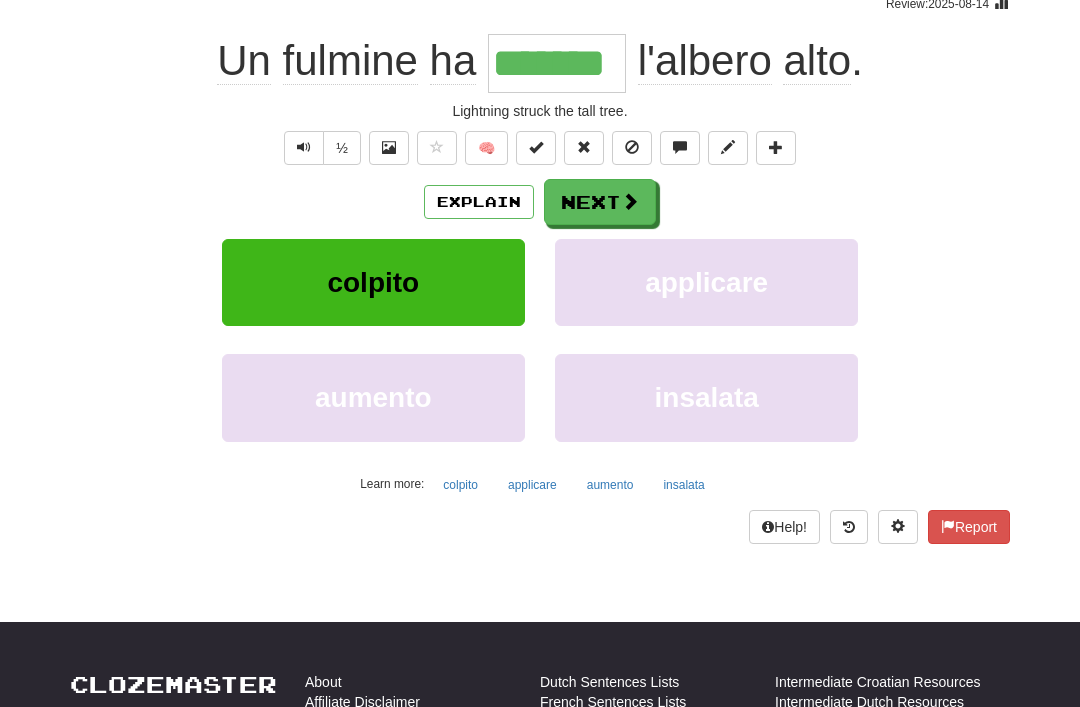 click on "Next" at bounding box center (600, 202) 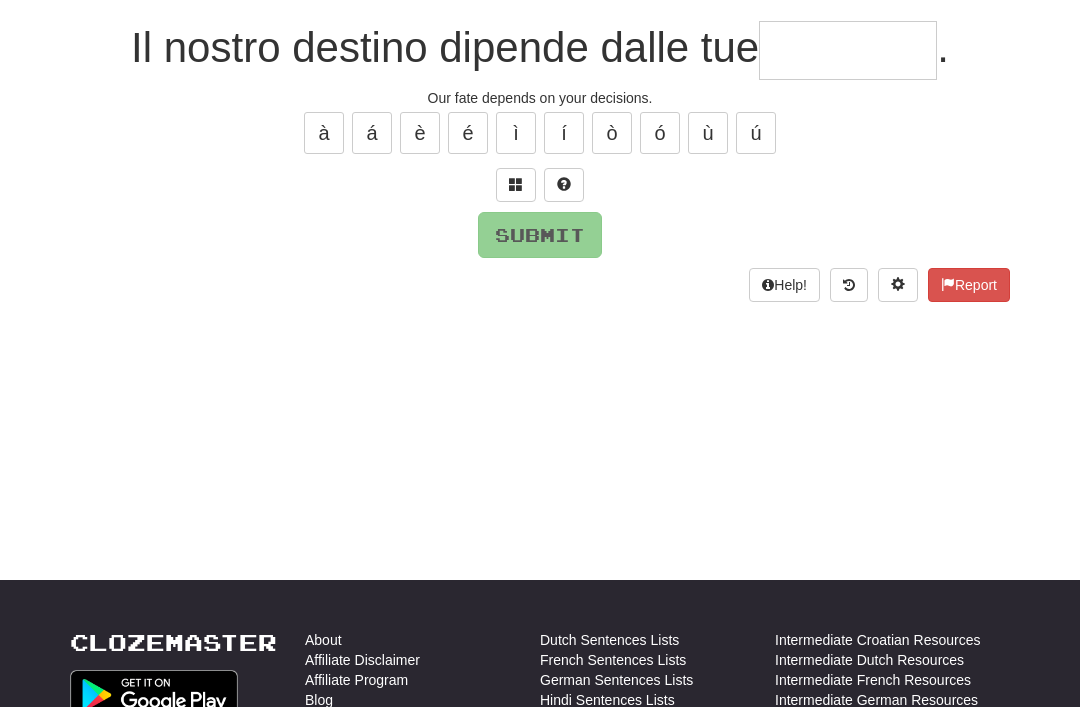 click on "/  Score:   44 25 %  Mastered Il nostro destino dipende dalle tue  . Our fate depends on your decisions. à á è é ì í ò ó ù ú Submit  Help!  Report" at bounding box center (540, 130) 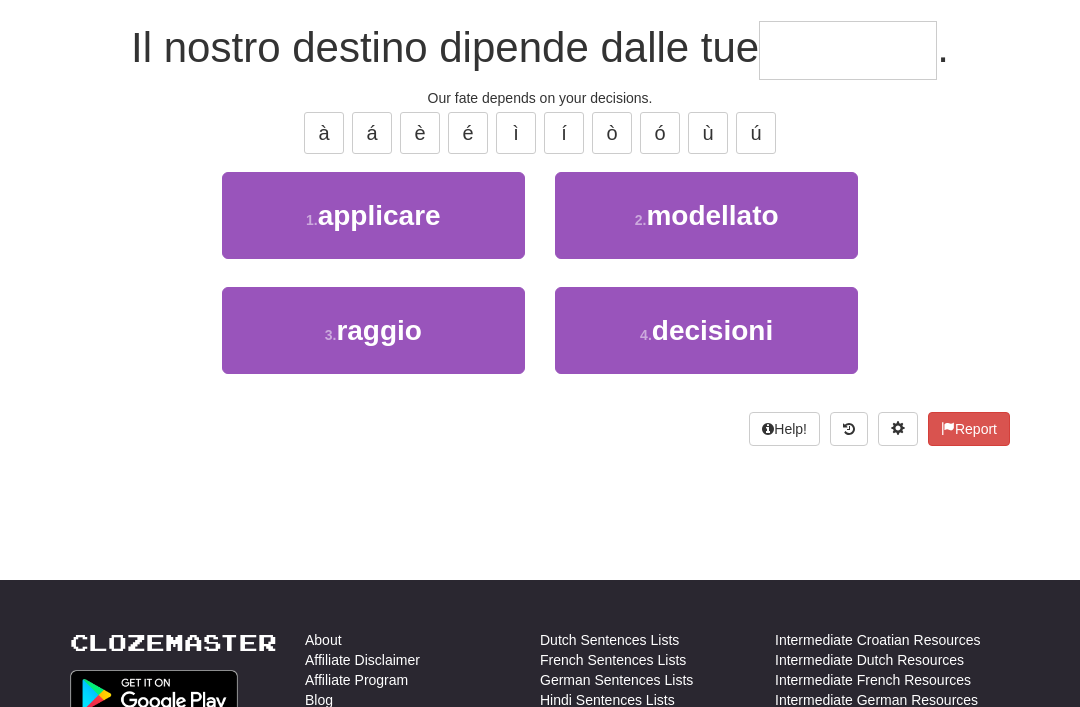 click on "decisioni" at bounding box center (712, 330) 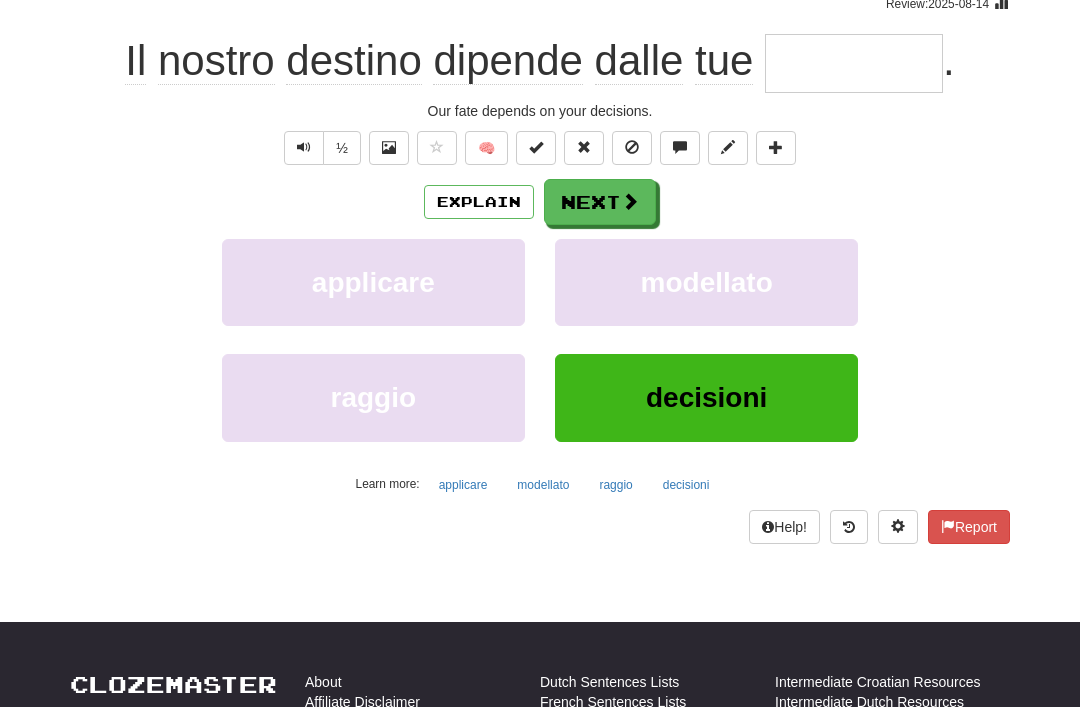 type on "*********" 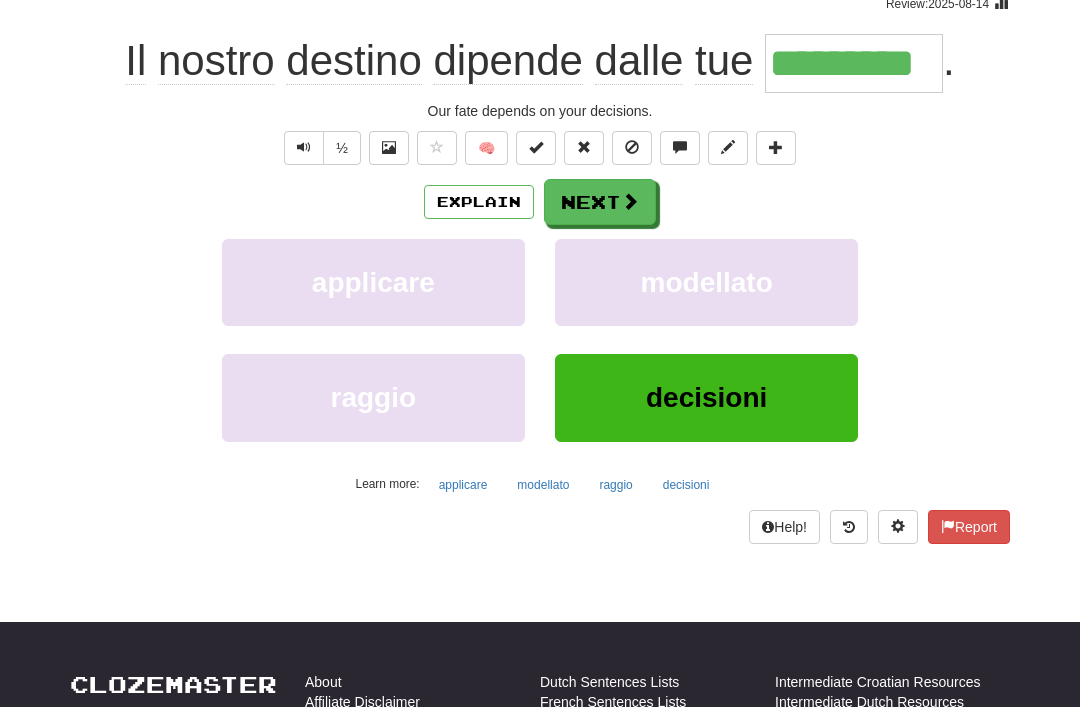 click on "Next" at bounding box center [600, 202] 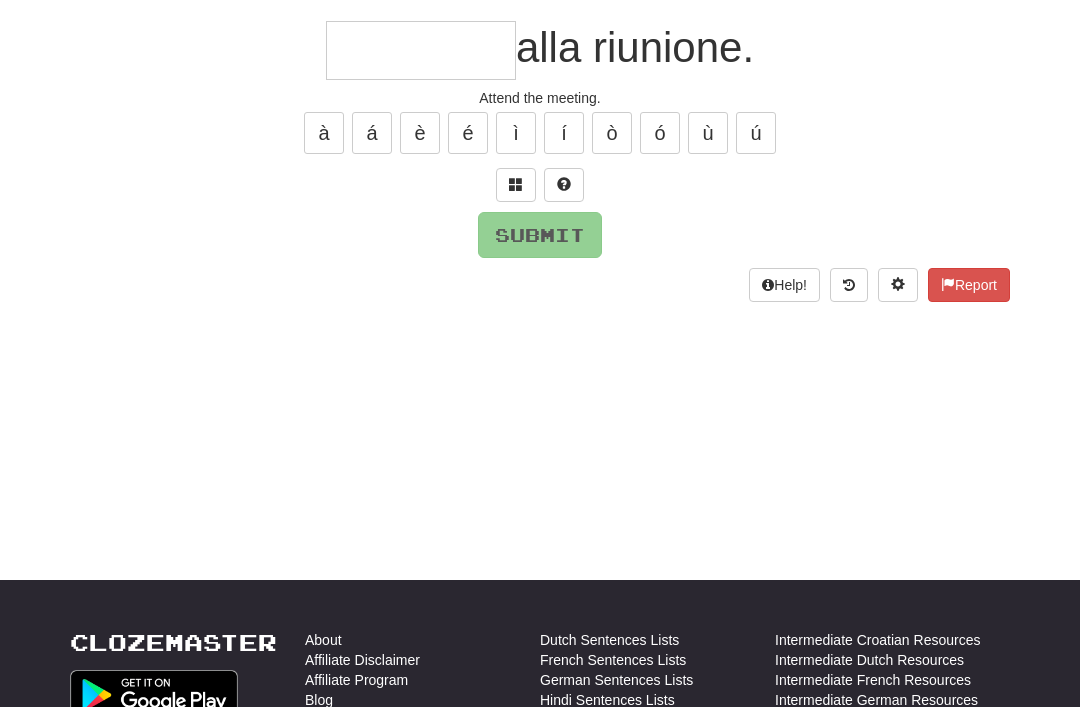 click at bounding box center [516, 184] 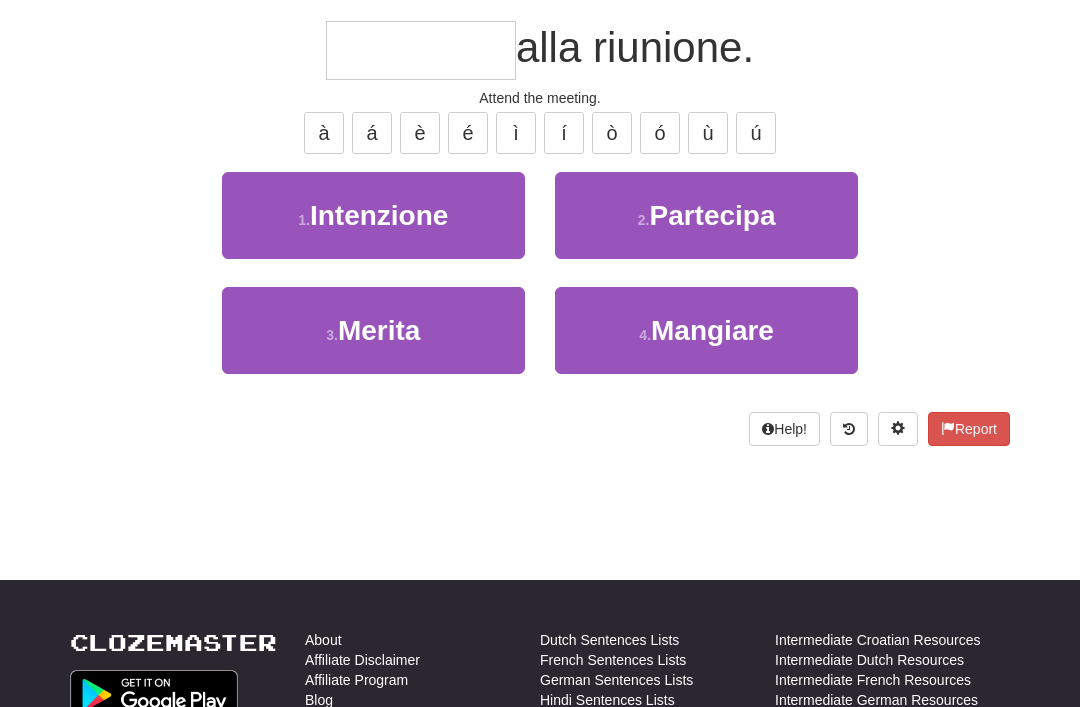 click on "2 ." at bounding box center [644, 220] 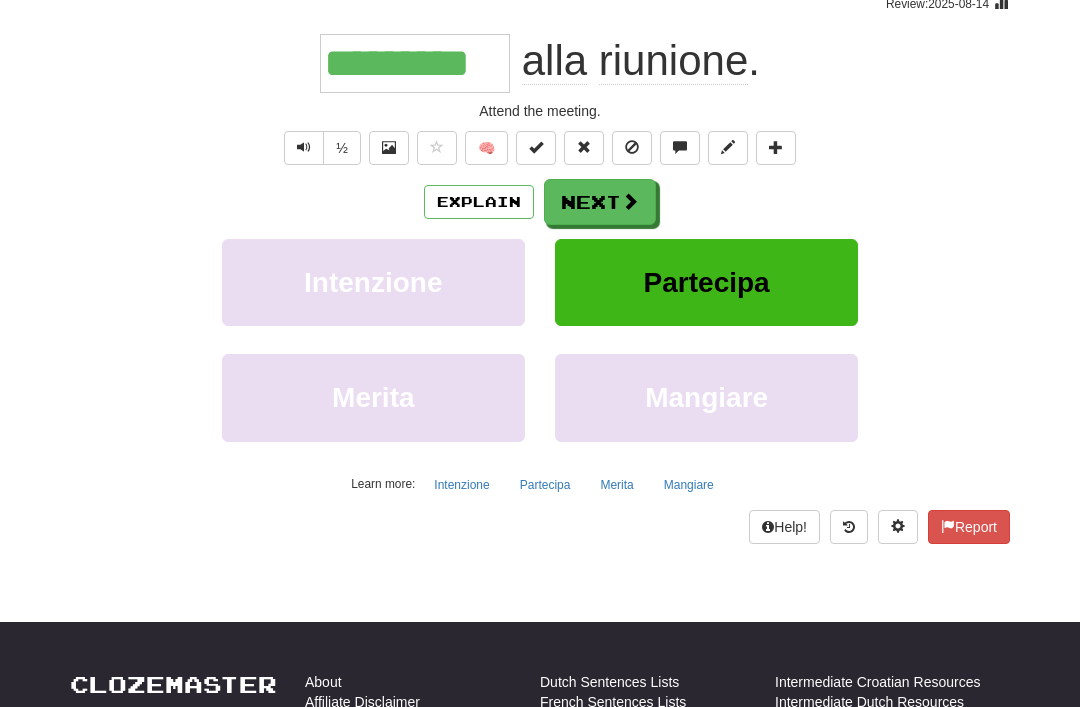click on "Next" at bounding box center [600, 202] 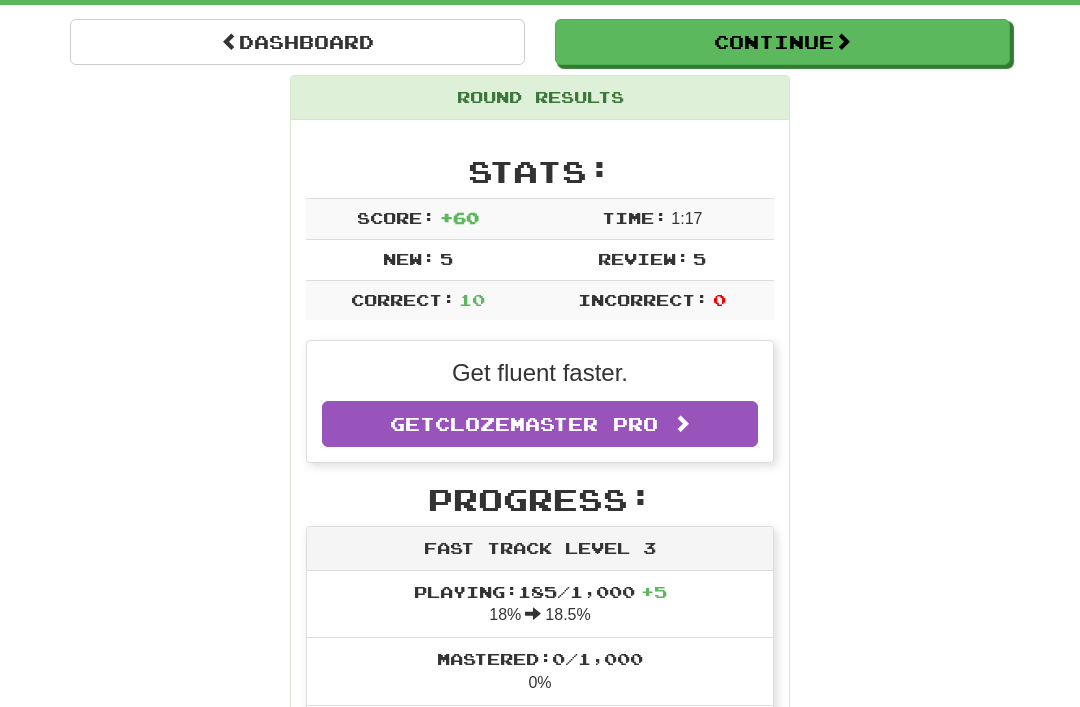 click on "Dashboard" at bounding box center (297, 42) 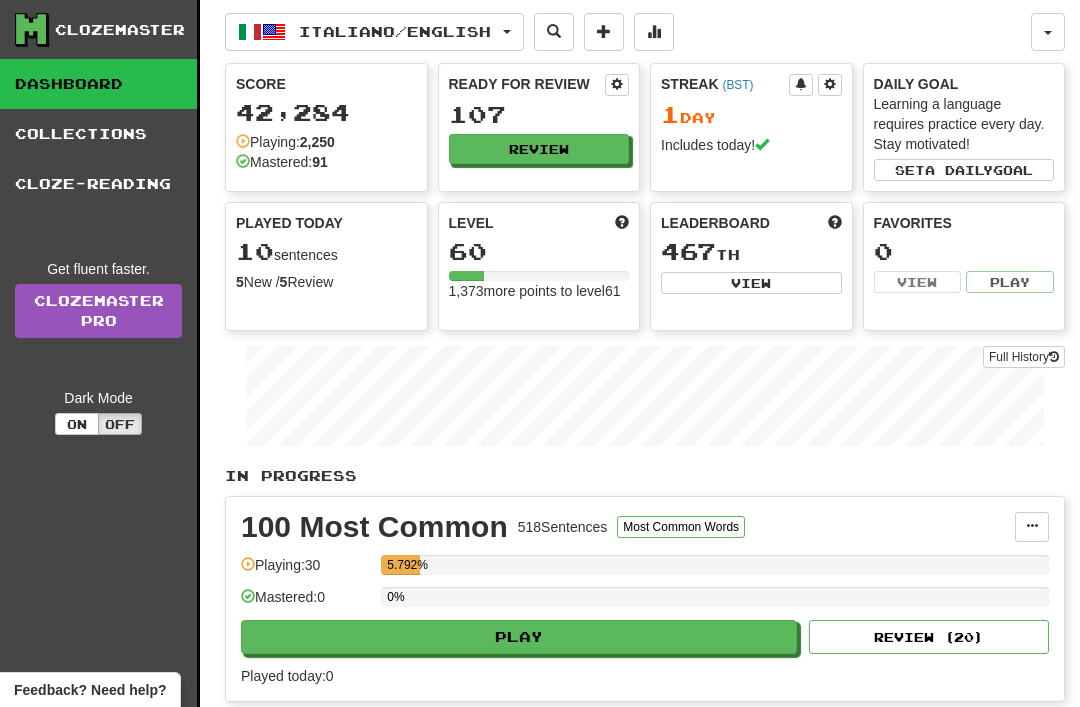 scroll, scrollTop: 0, scrollLeft: 0, axis: both 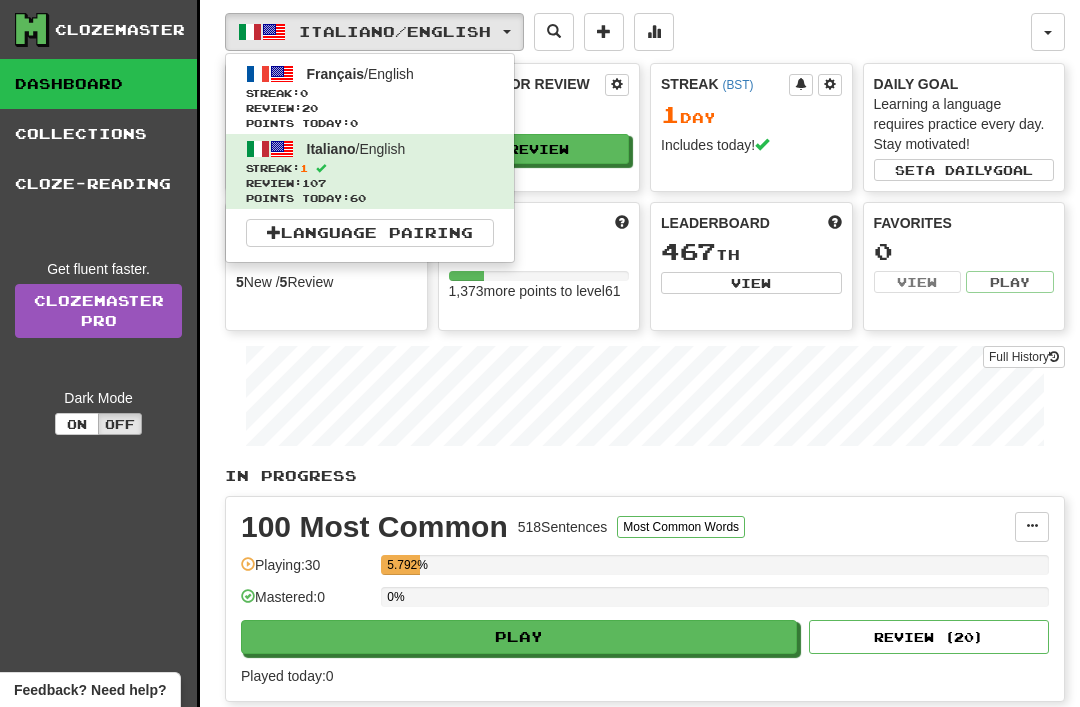 click on "Streak:  0" at bounding box center [370, 93] 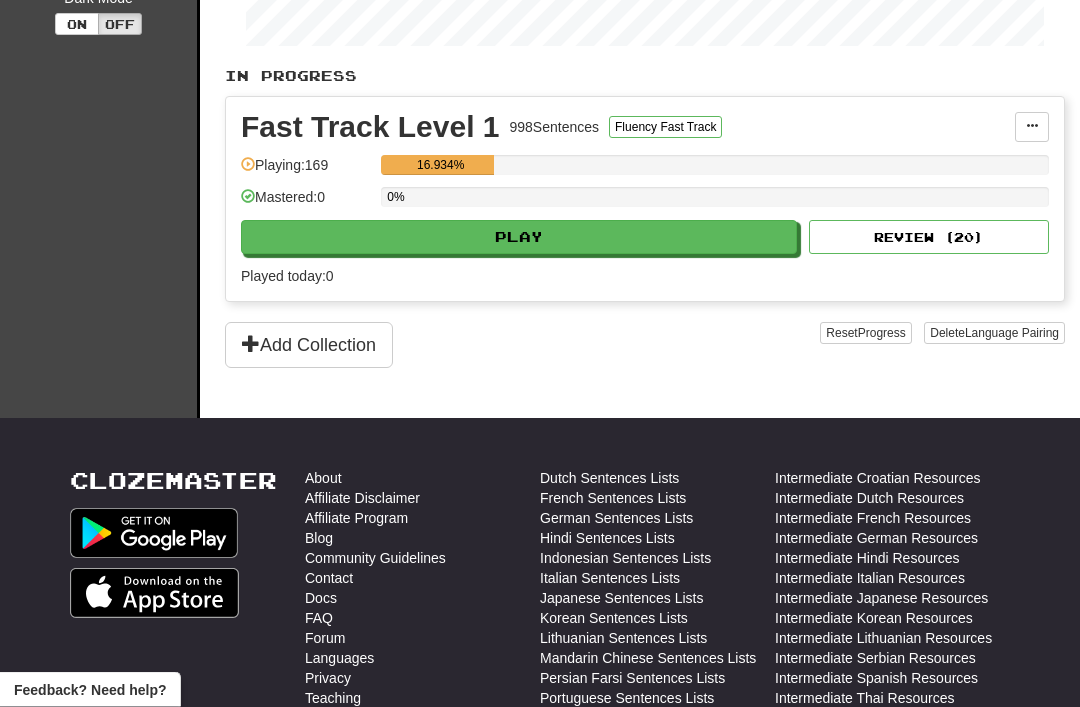 scroll, scrollTop: 396, scrollLeft: 0, axis: vertical 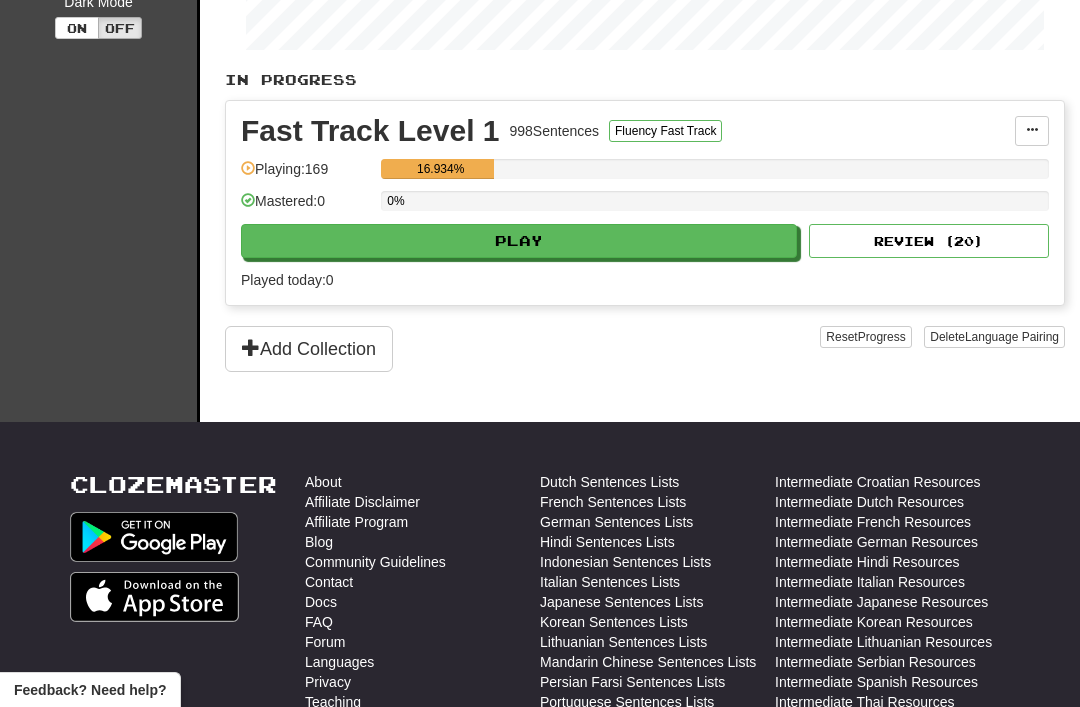 click on "Play" at bounding box center [519, 241] 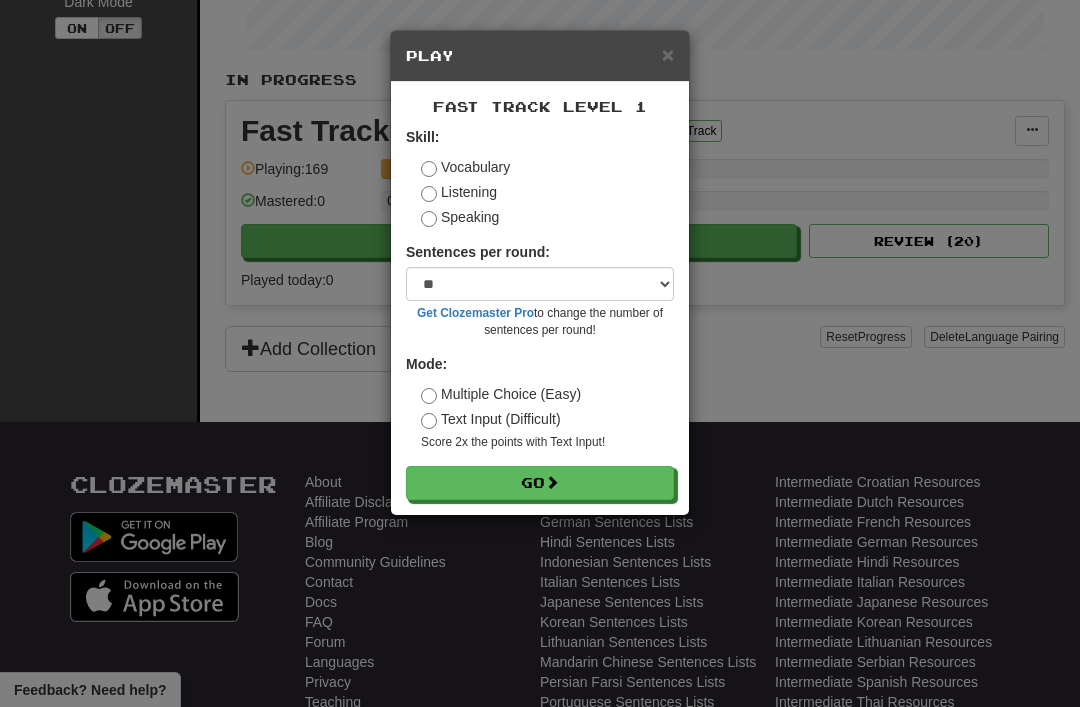 click on "Go" at bounding box center (540, 483) 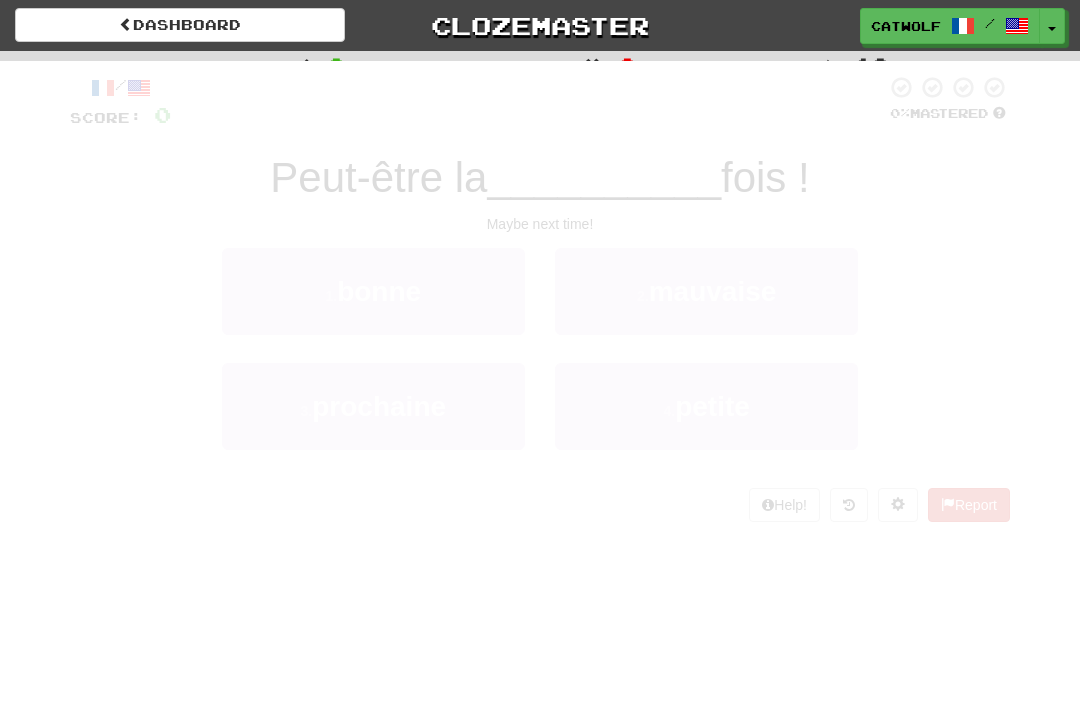 scroll, scrollTop: 0, scrollLeft: 0, axis: both 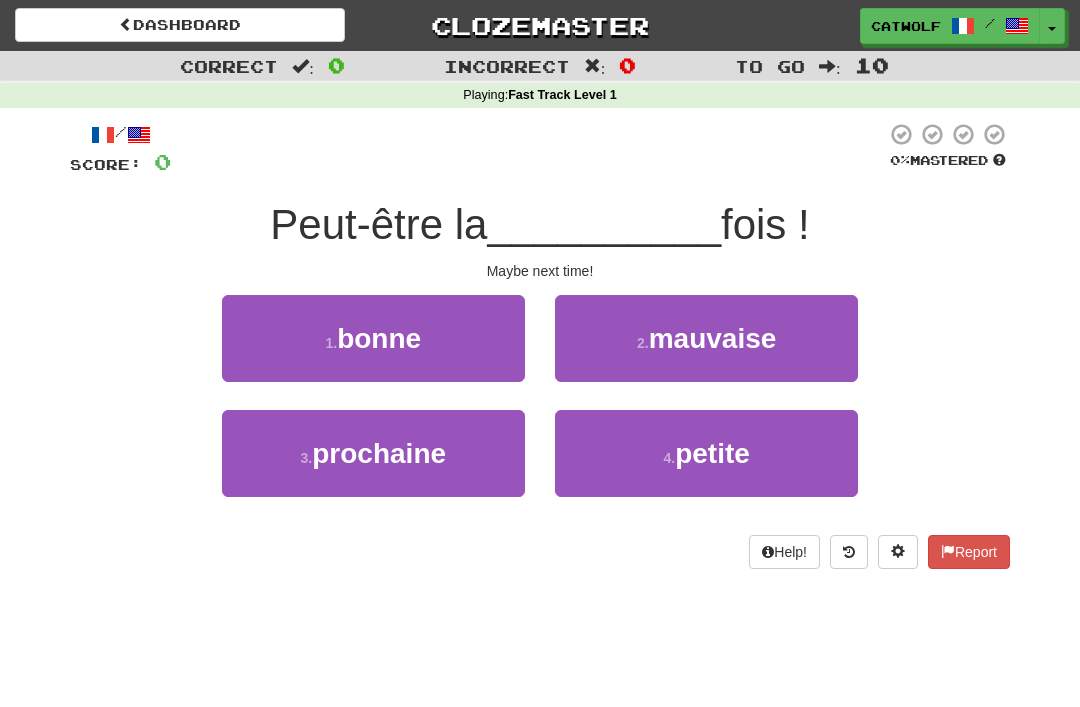 click on "prochaine" at bounding box center [379, 453] 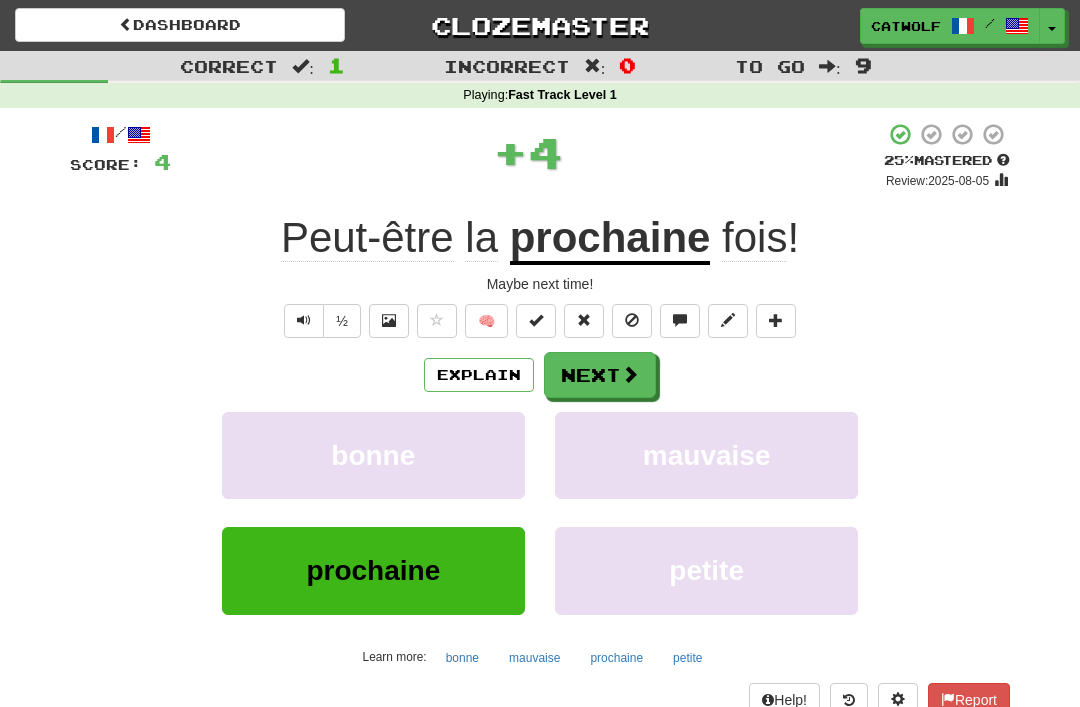 click on "Next" at bounding box center [600, 375] 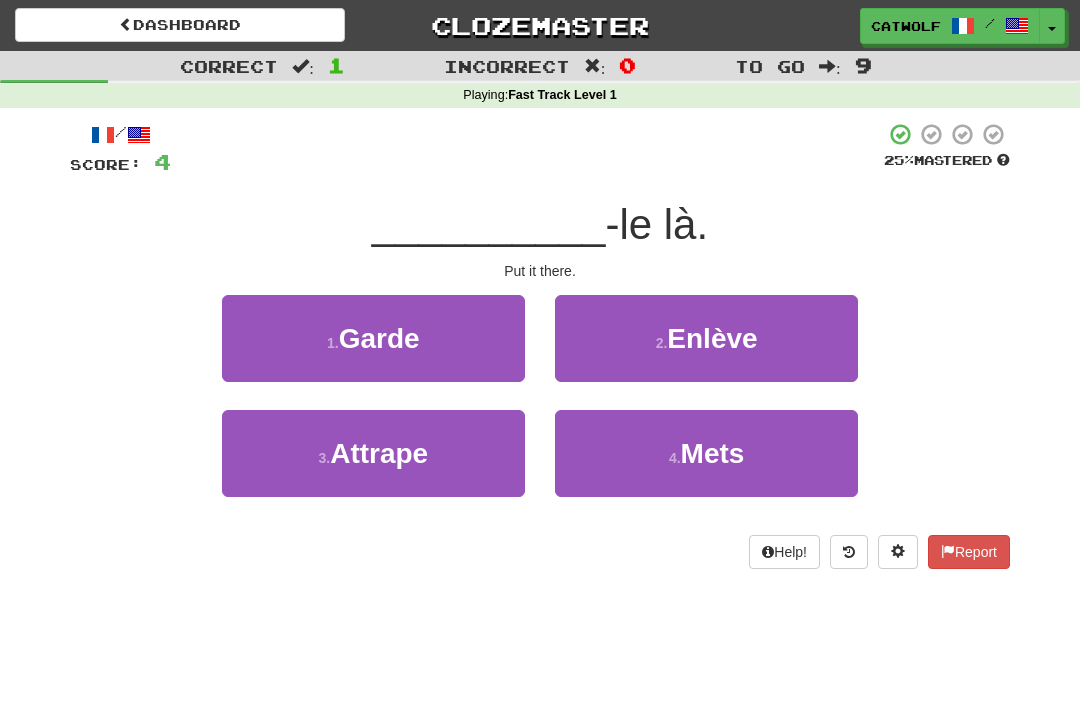 click on "4 .  Mets" at bounding box center [706, 453] 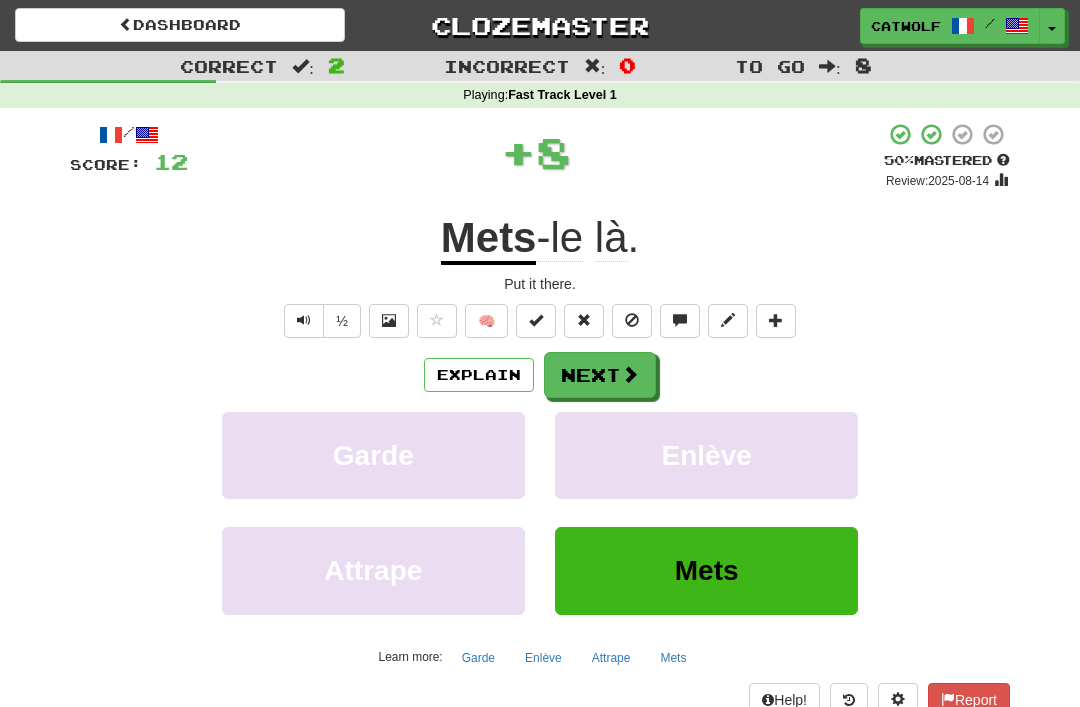 click on "Next" at bounding box center [600, 375] 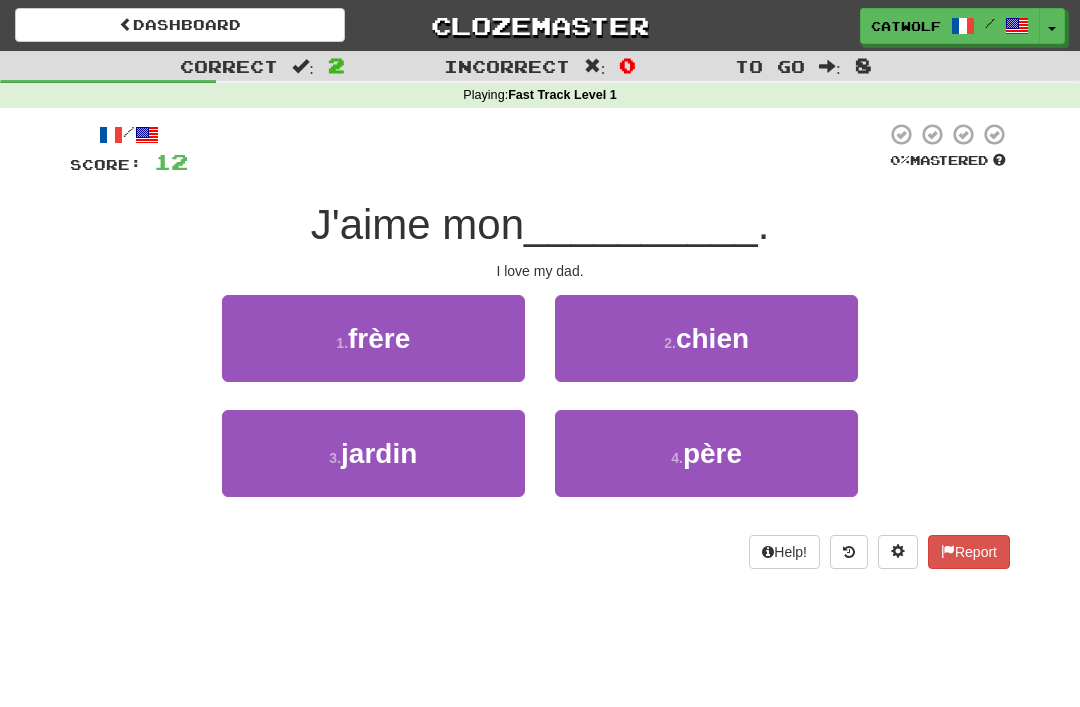 click on "4 .  père" at bounding box center (706, 453) 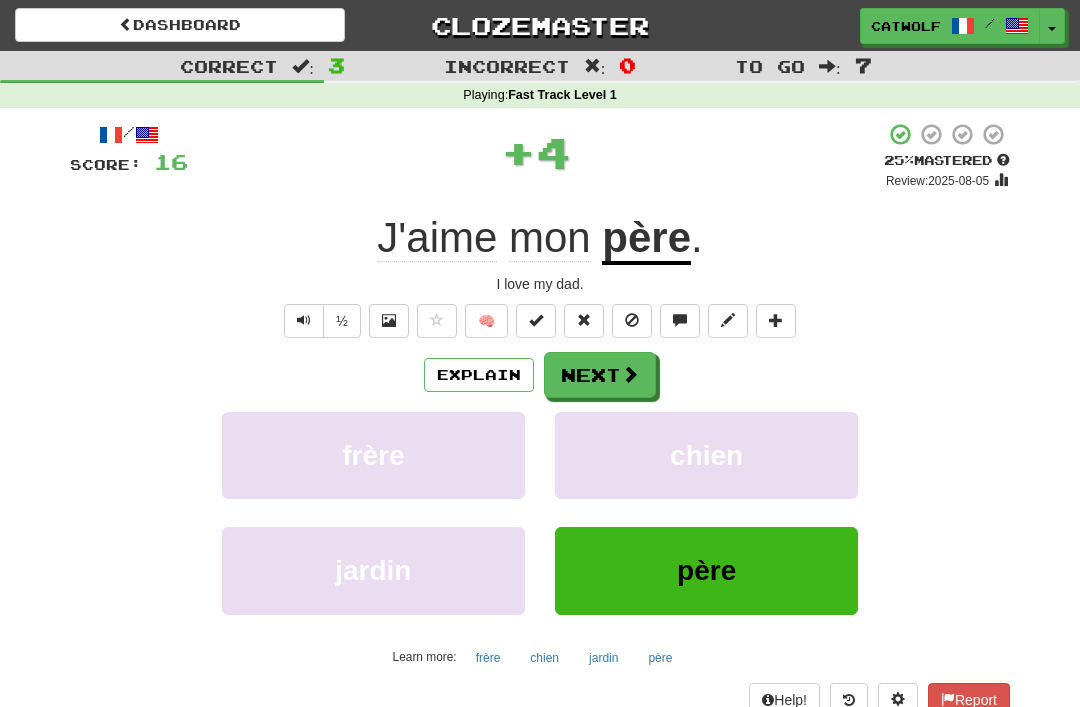 click on "Next" at bounding box center (600, 375) 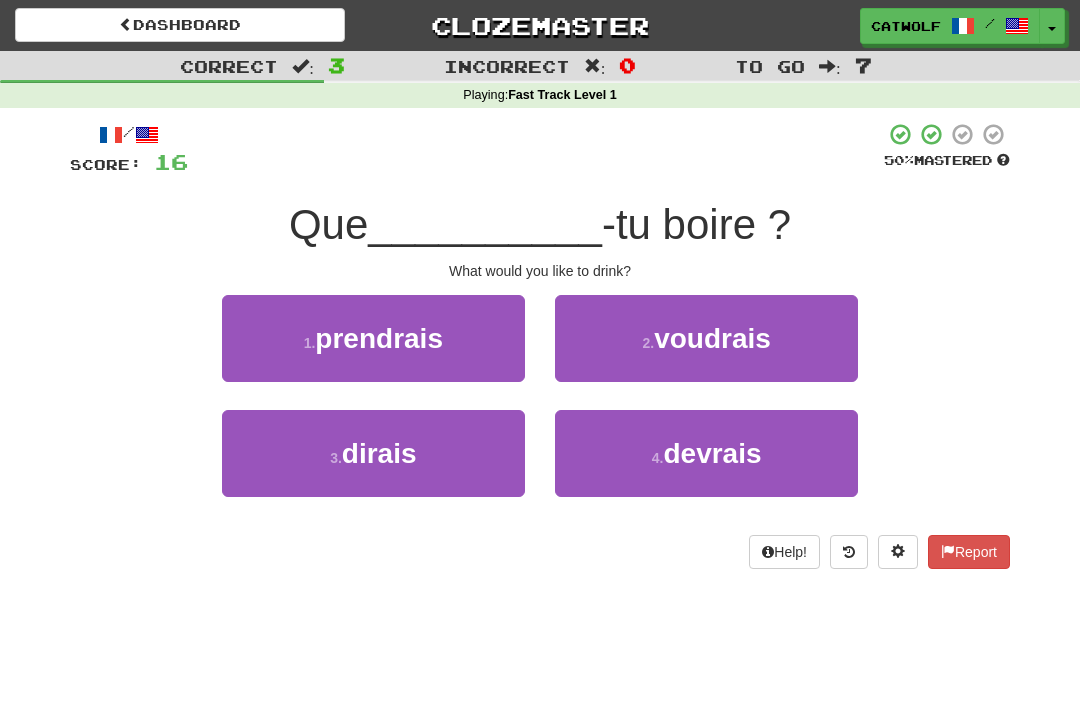 click on "voudrais" at bounding box center [712, 338] 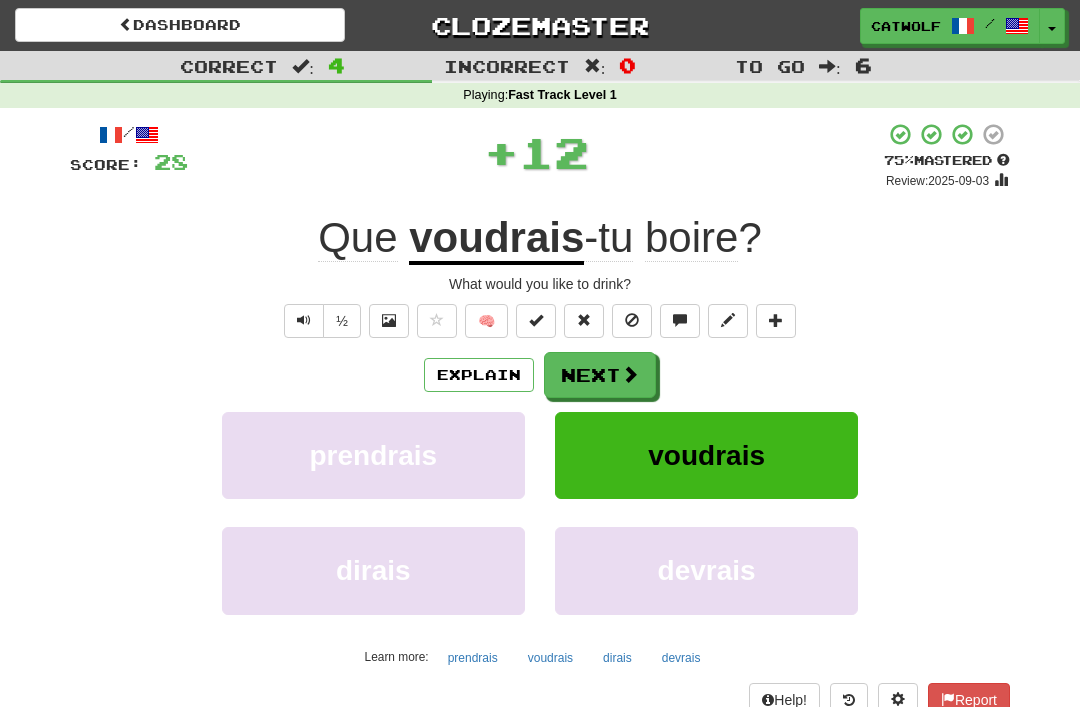 click on "Next" at bounding box center (600, 375) 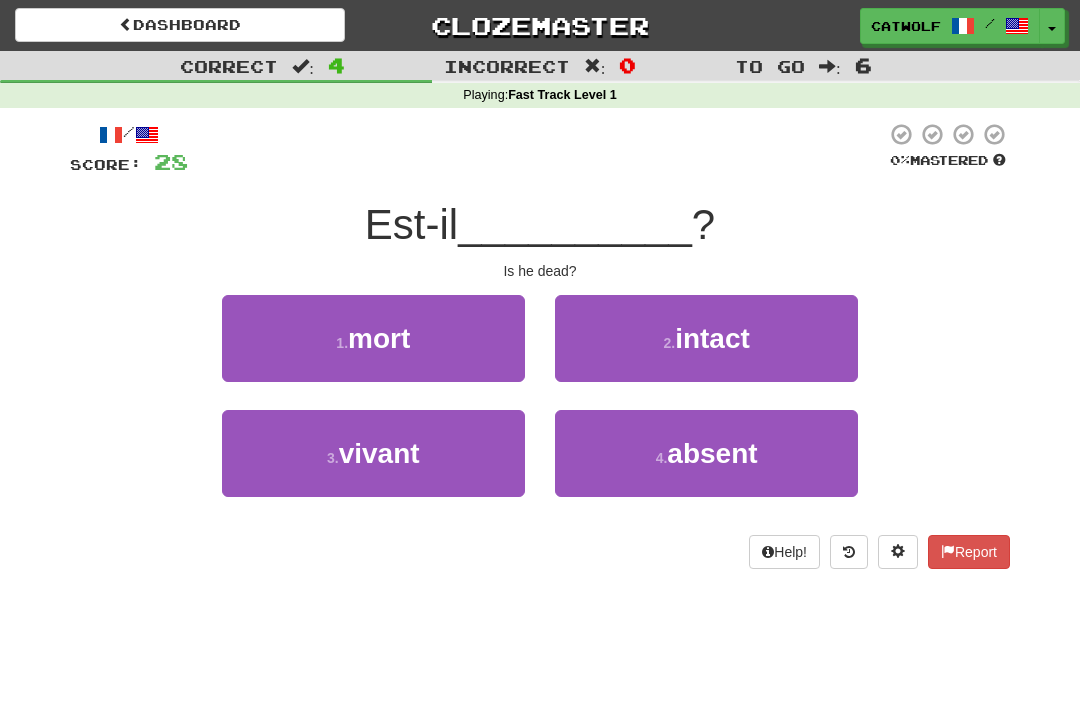 click on "mort" at bounding box center [379, 338] 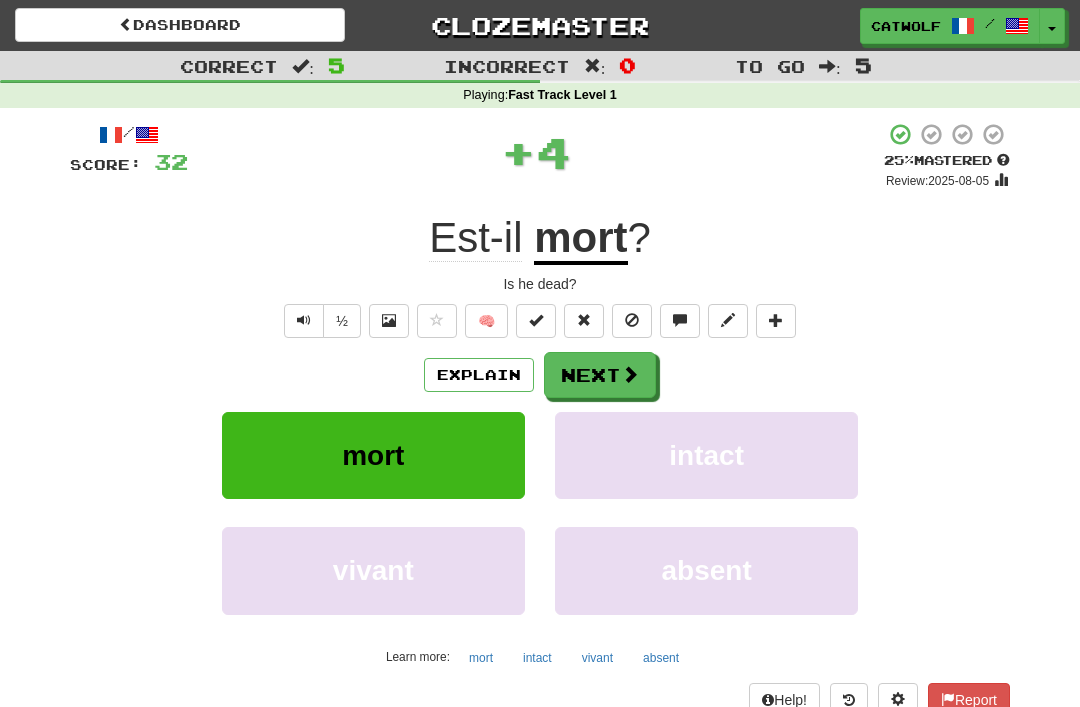 click on "Next" at bounding box center (600, 375) 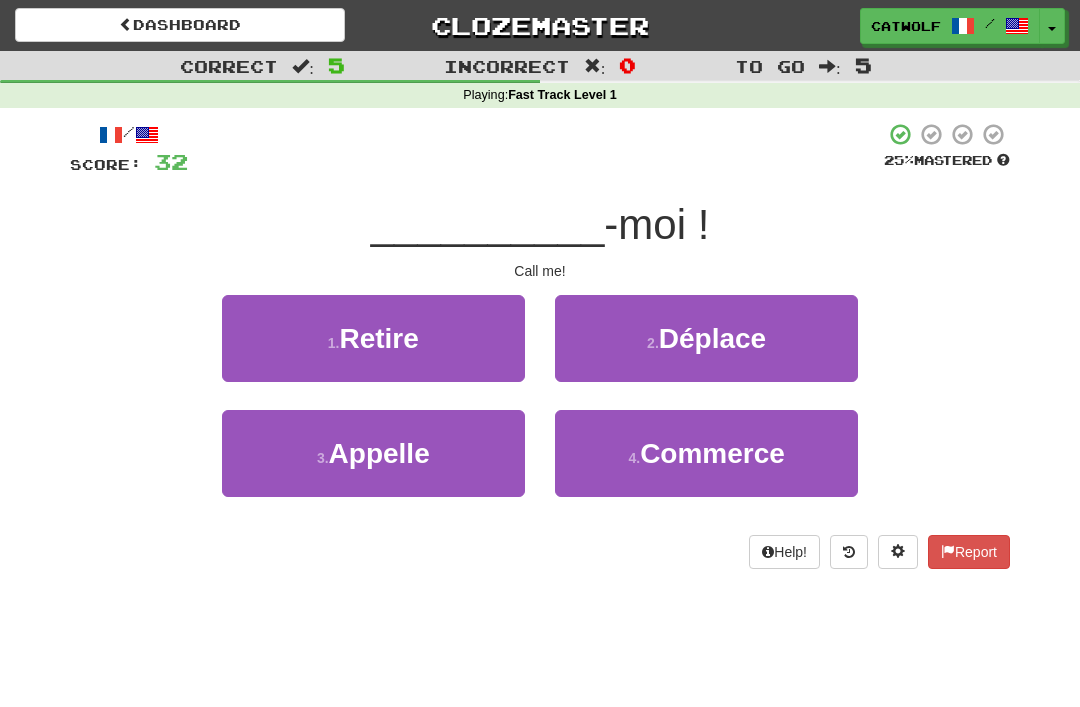 click on "Appelle" at bounding box center [379, 453] 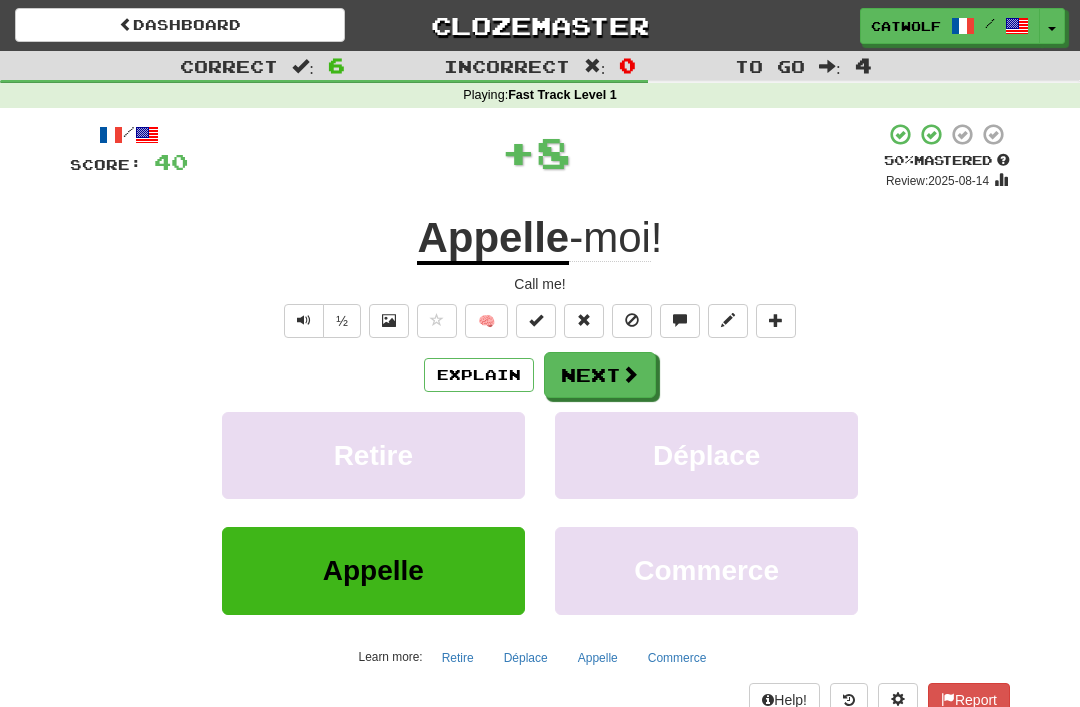 click on "Next" at bounding box center [600, 375] 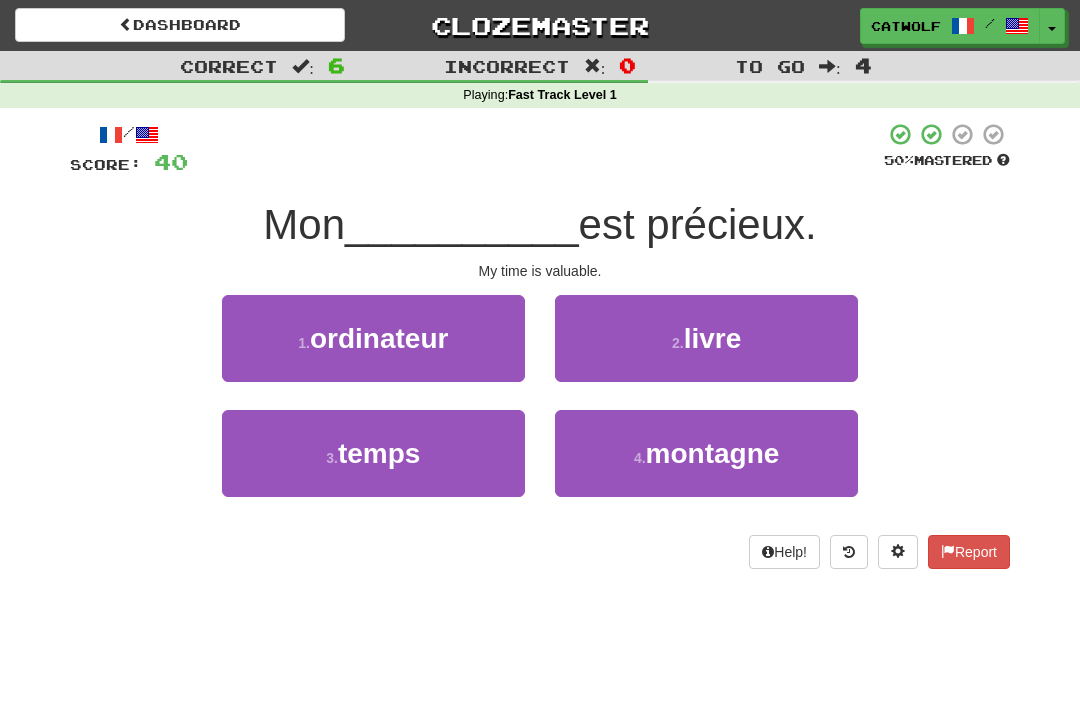 click on "3 .  temps" at bounding box center (373, 453) 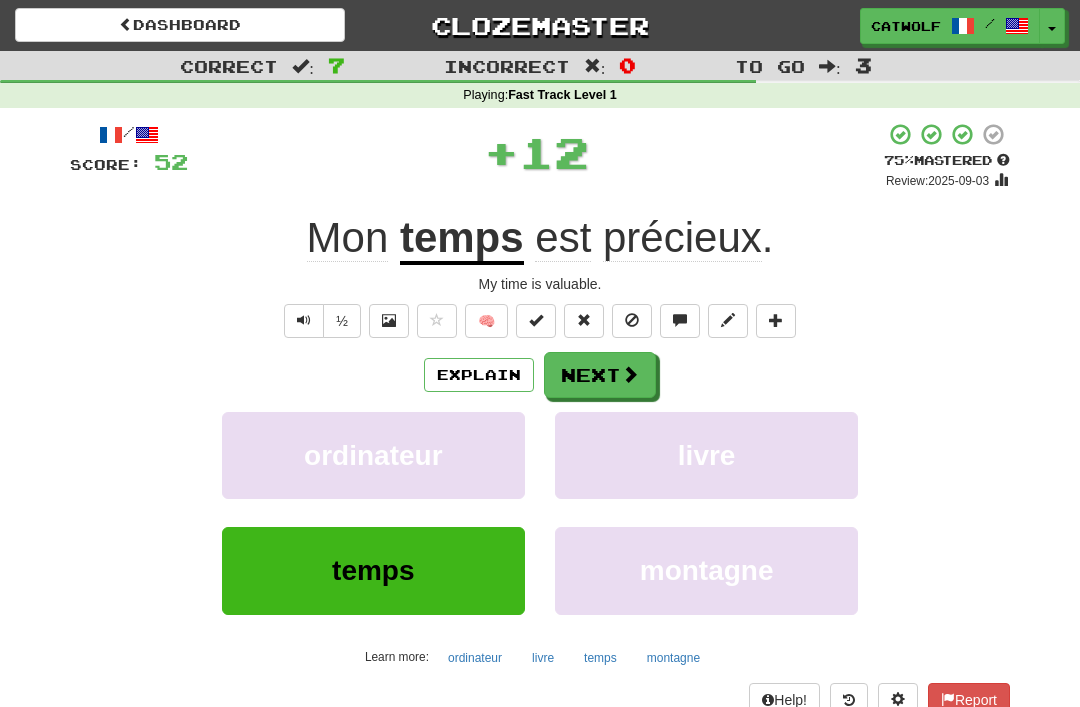 click on "Next" at bounding box center [600, 375] 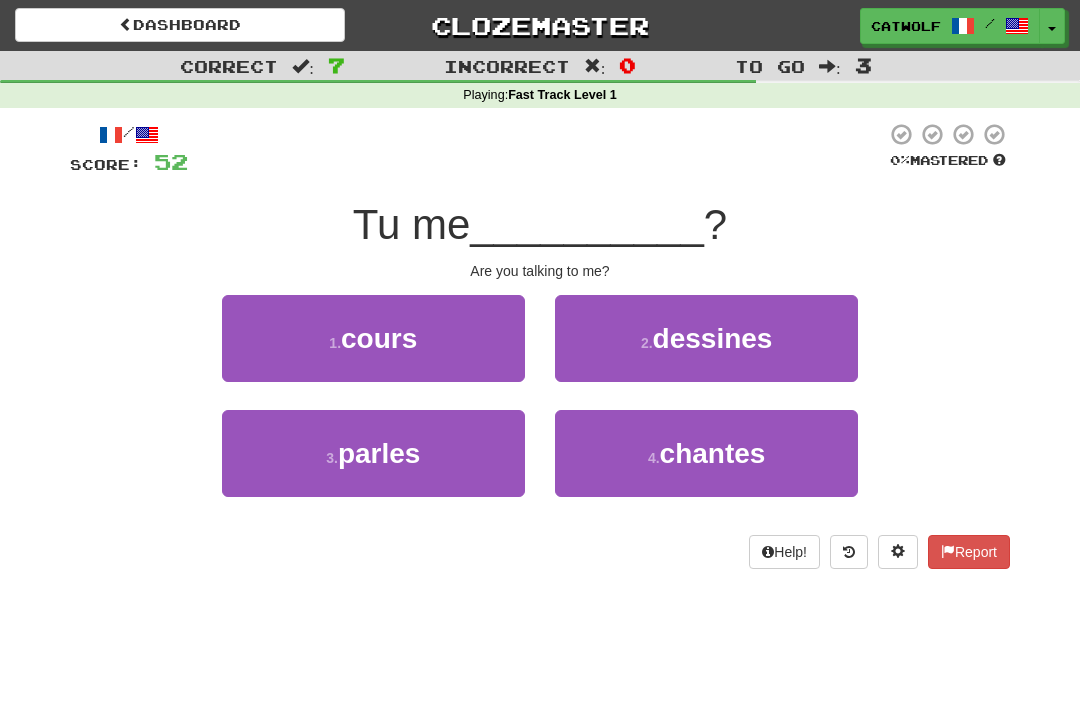 click on "3 .  parles" at bounding box center (373, 453) 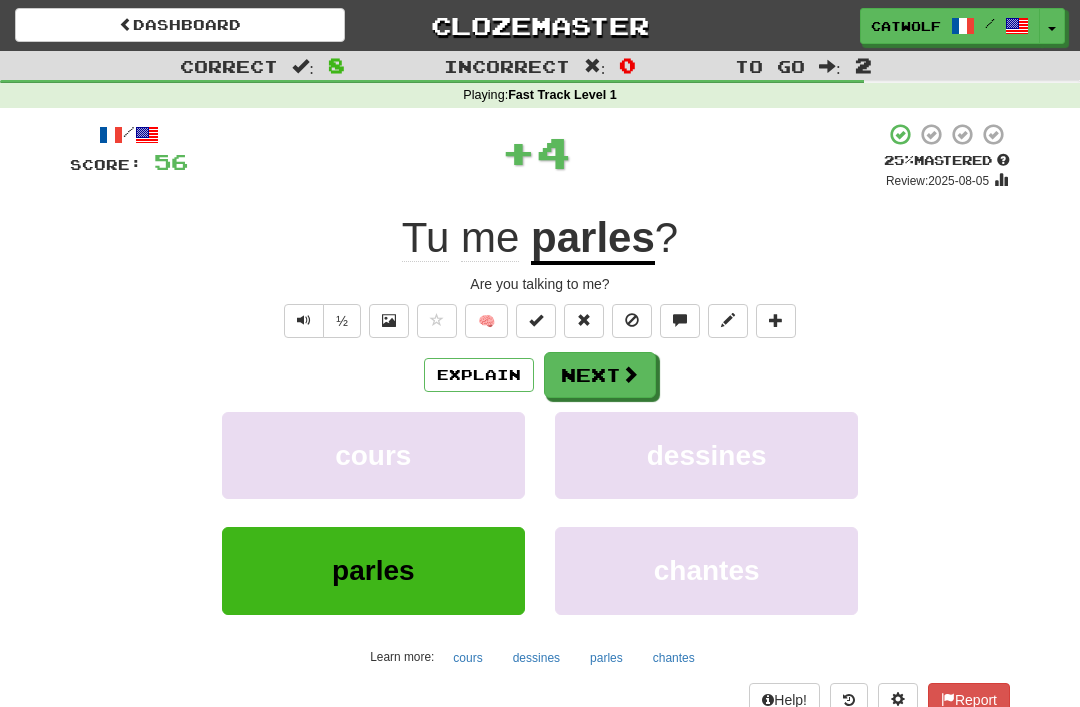 click on "Next" at bounding box center [600, 375] 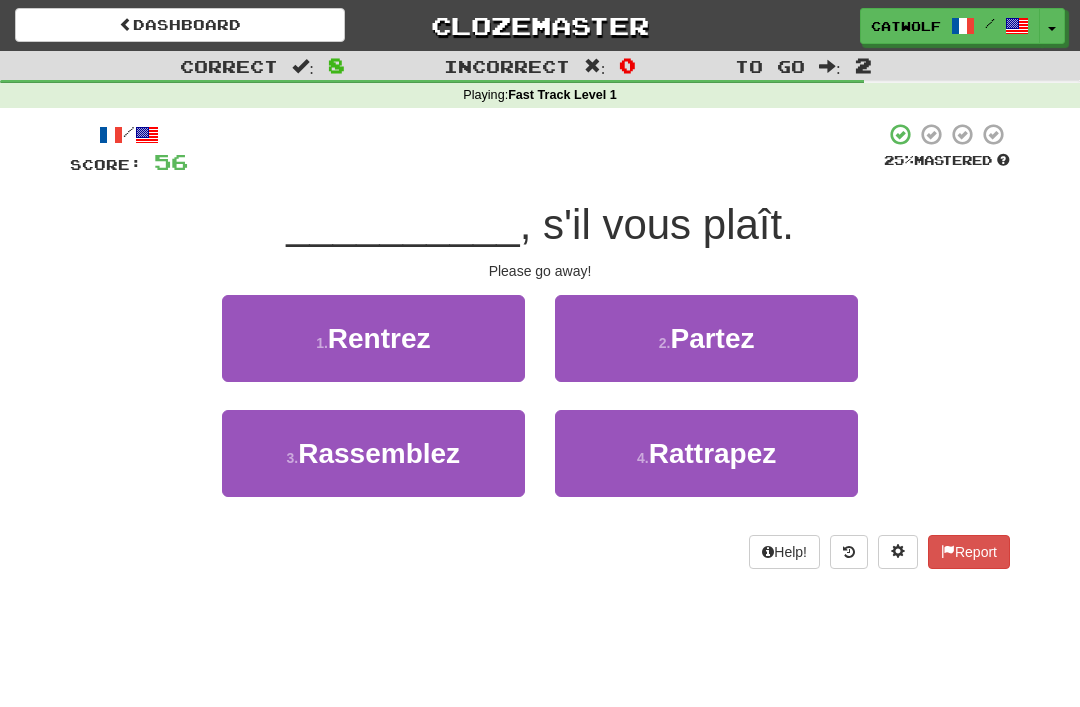 click on "2 .  Partez" at bounding box center [706, 338] 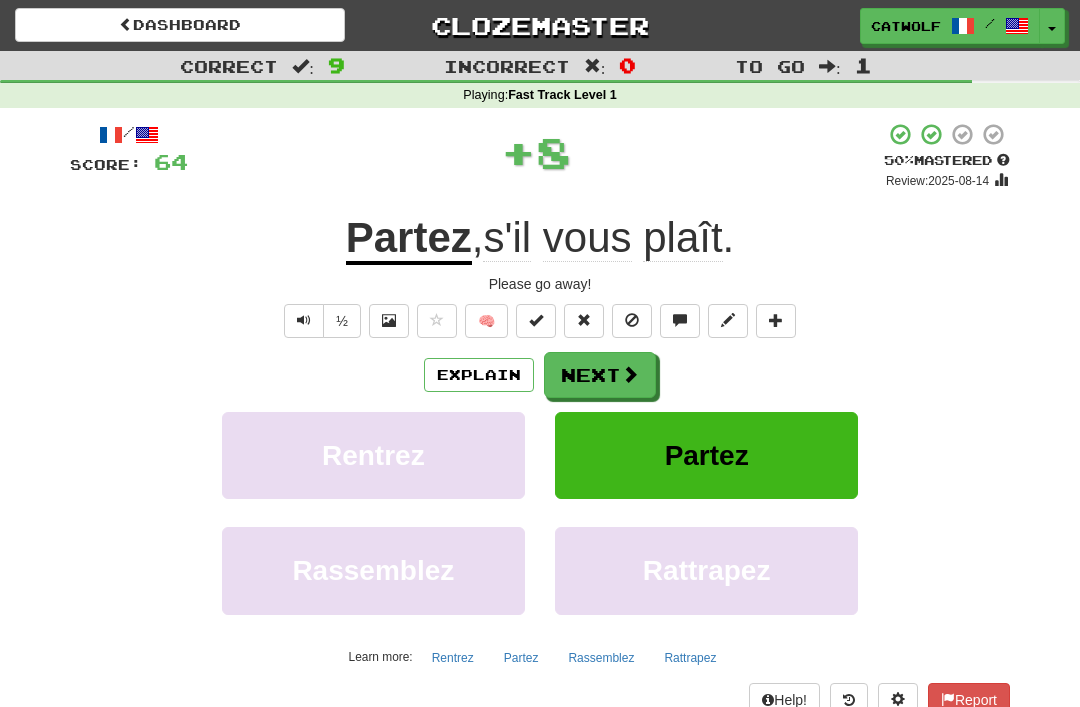 click on "Next" at bounding box center (600, 375) 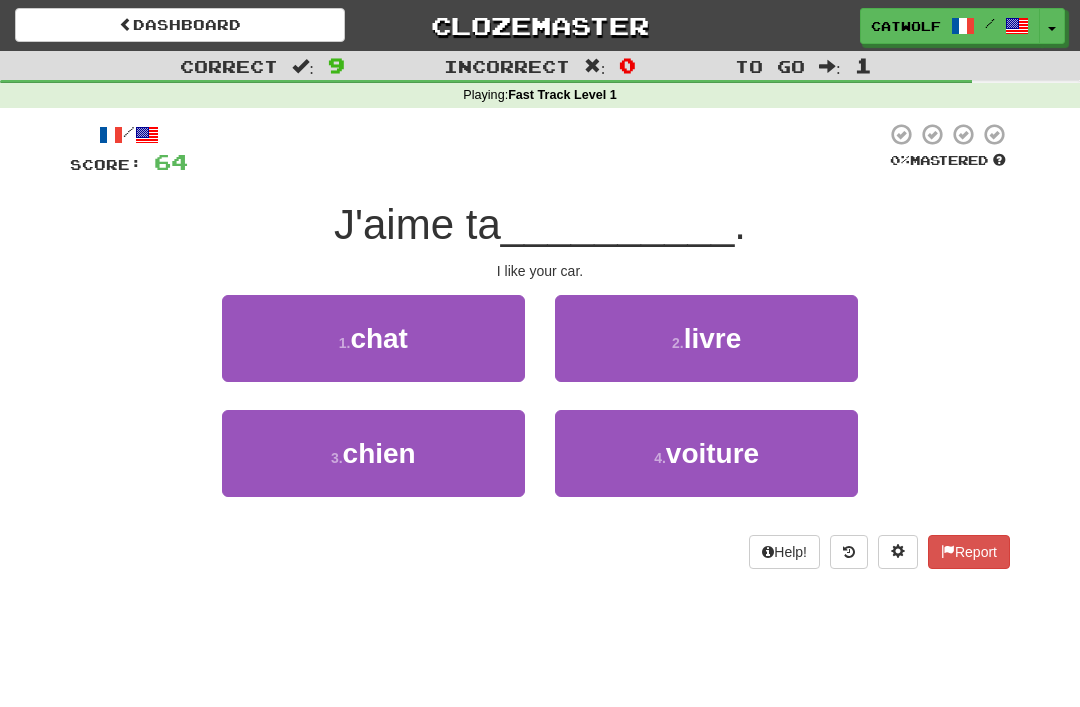 click on "4 .  voiture" at bounding box center [706, 453] 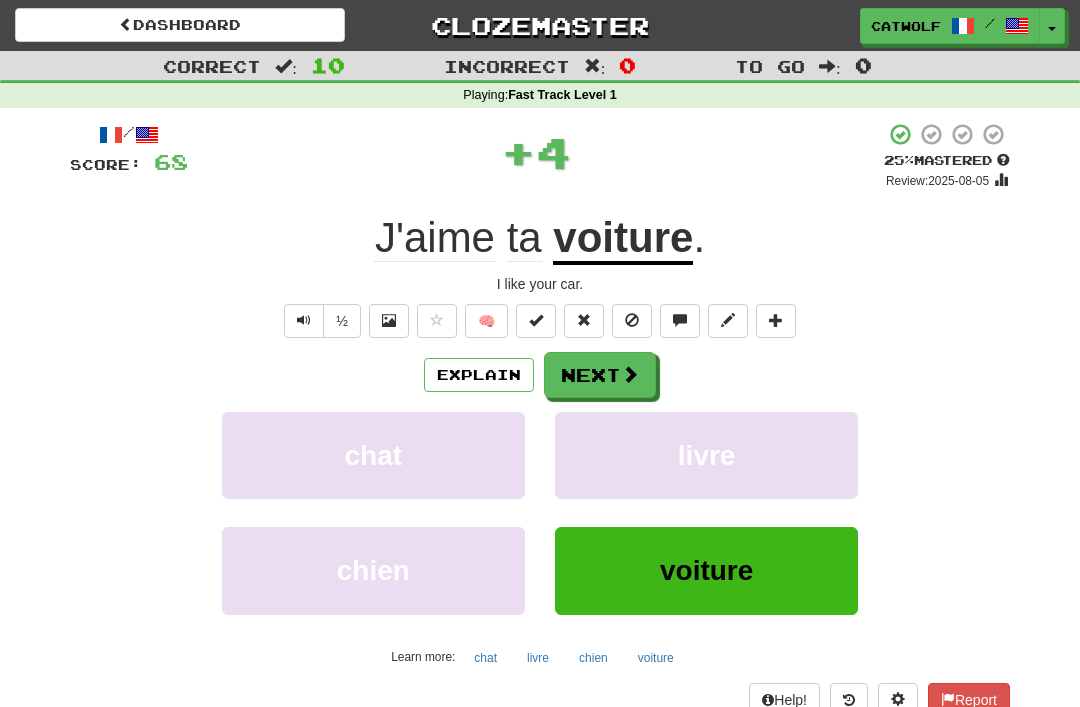 click on "Next" at bounding box center (600, 375) 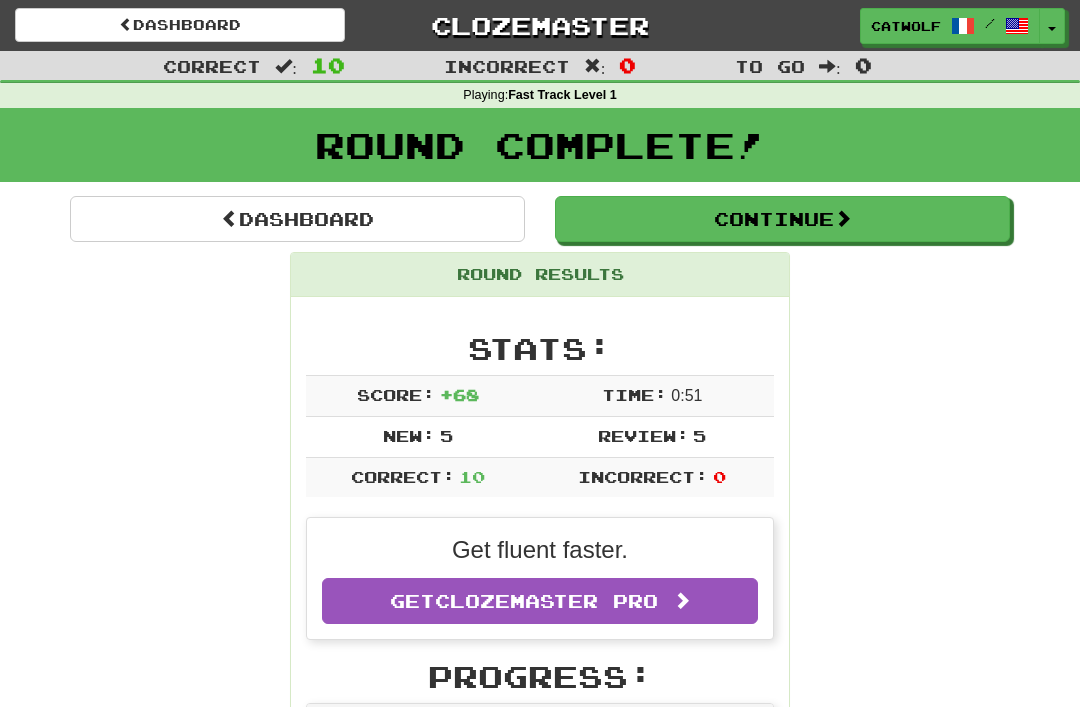 click on "Dashboard" at bounding box center (297, 219) 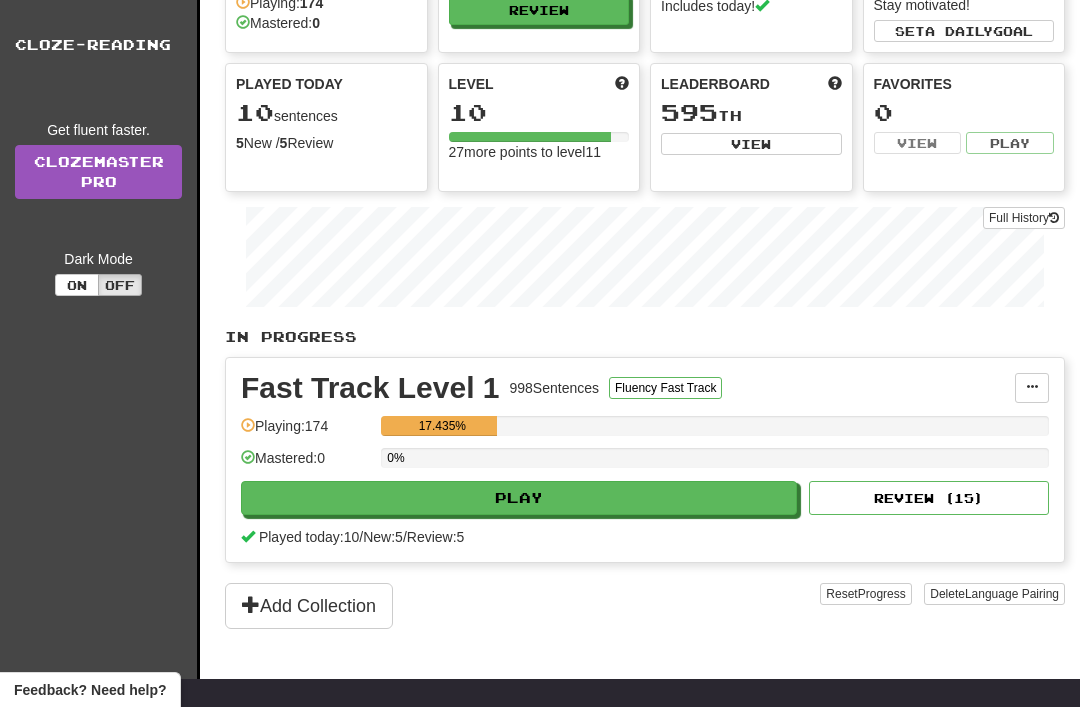 scroll, scrollTop: 0, scrollLeft: 0, axis: both 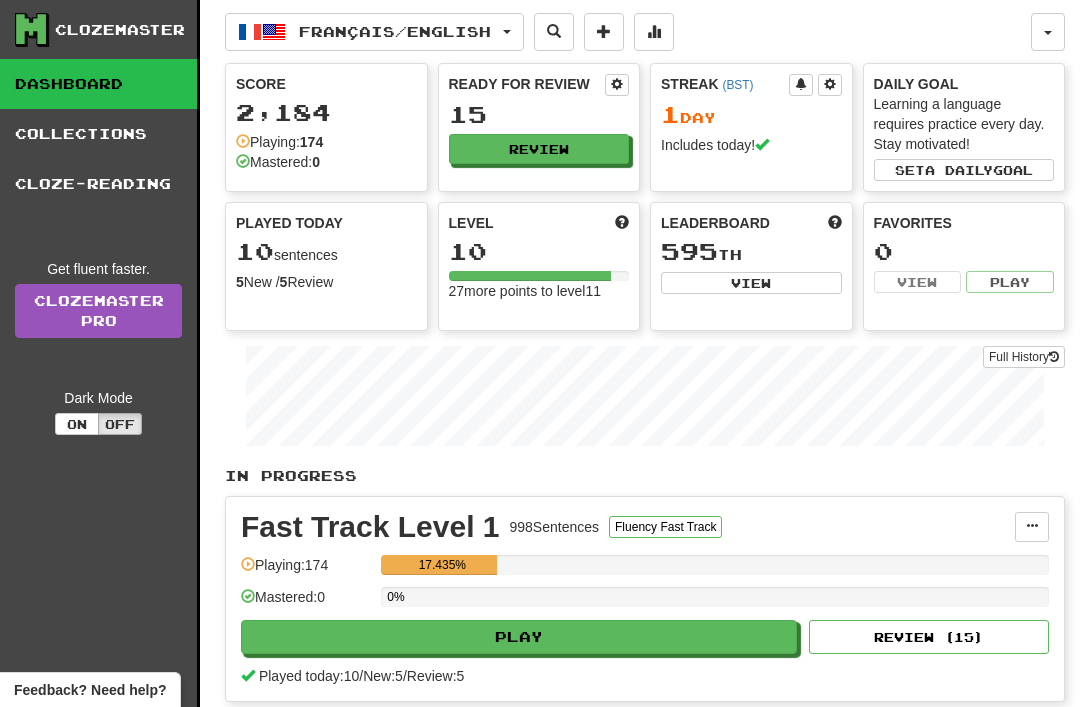 click on "Français  /  English" at bounding box center [395, 31] 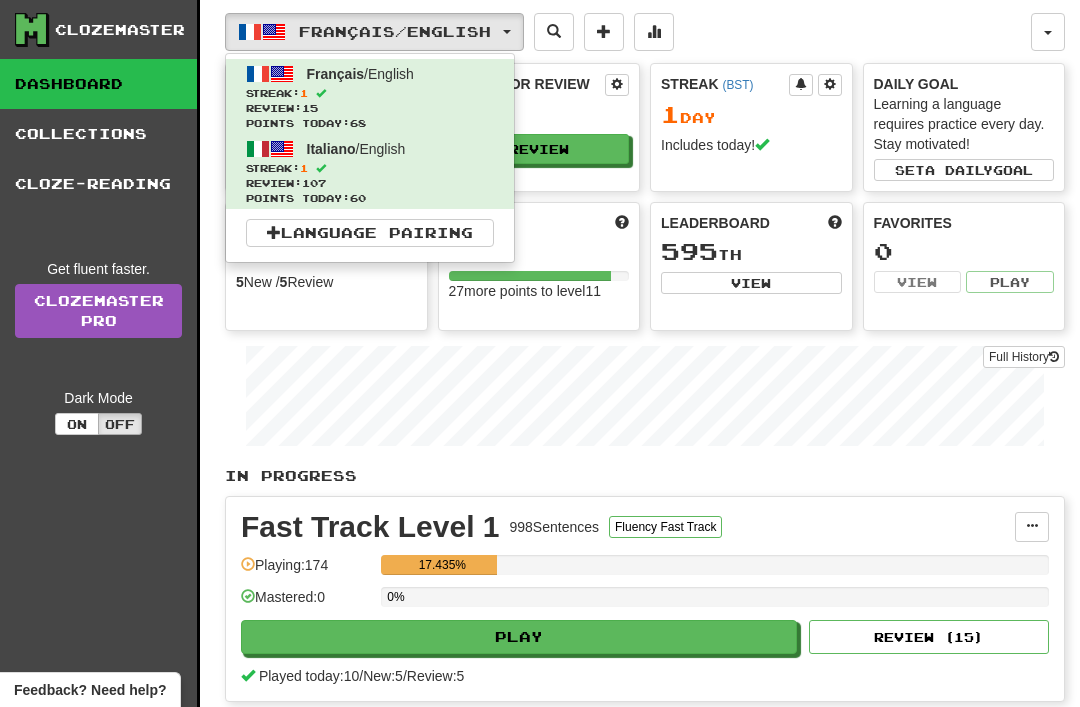 click on "Streak:  1" at bounding box center (370, 168) 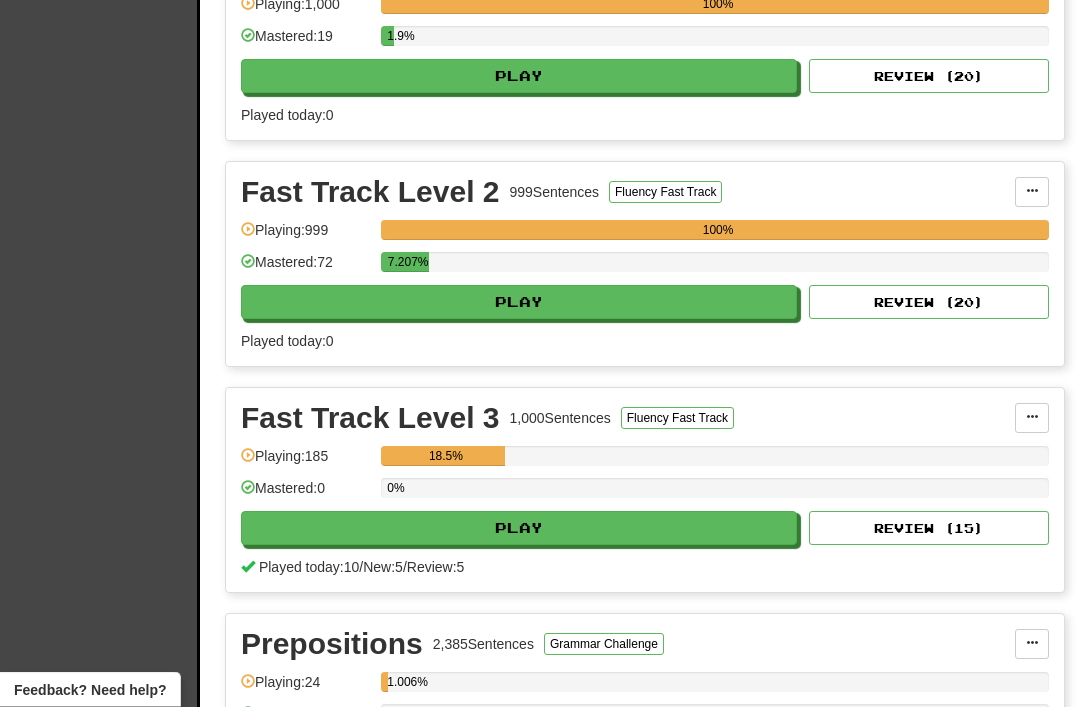 scroll, scrollTop: 1013, scrollLeft: 0, axis: vertical 